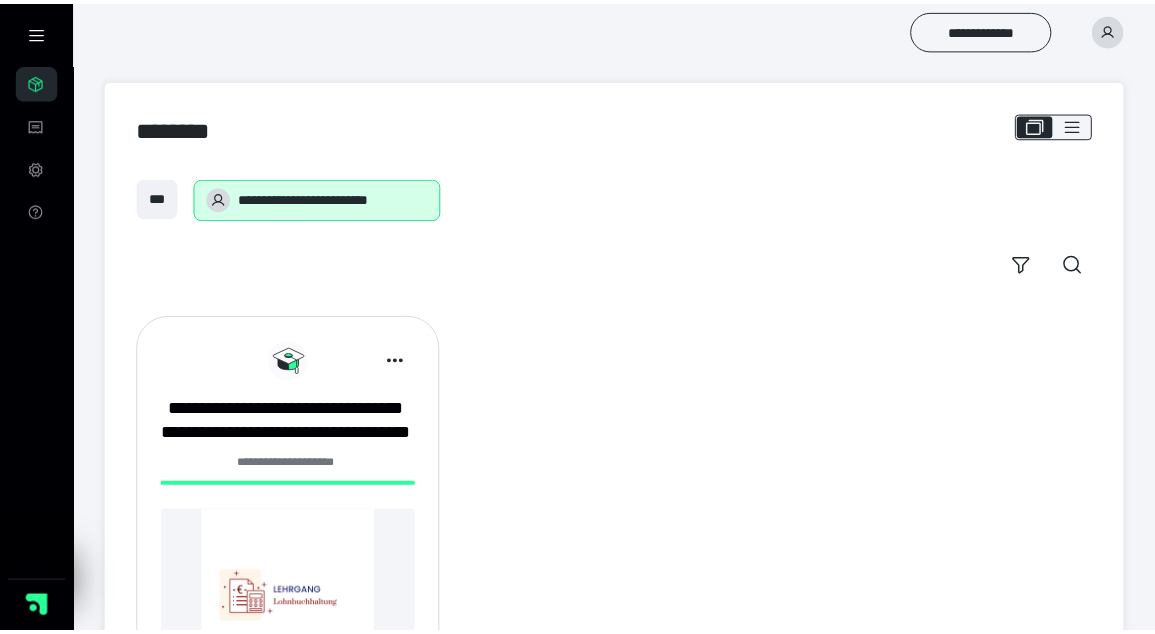 scroll, scrollTop: 0, scrollLeft: 0, axis: both 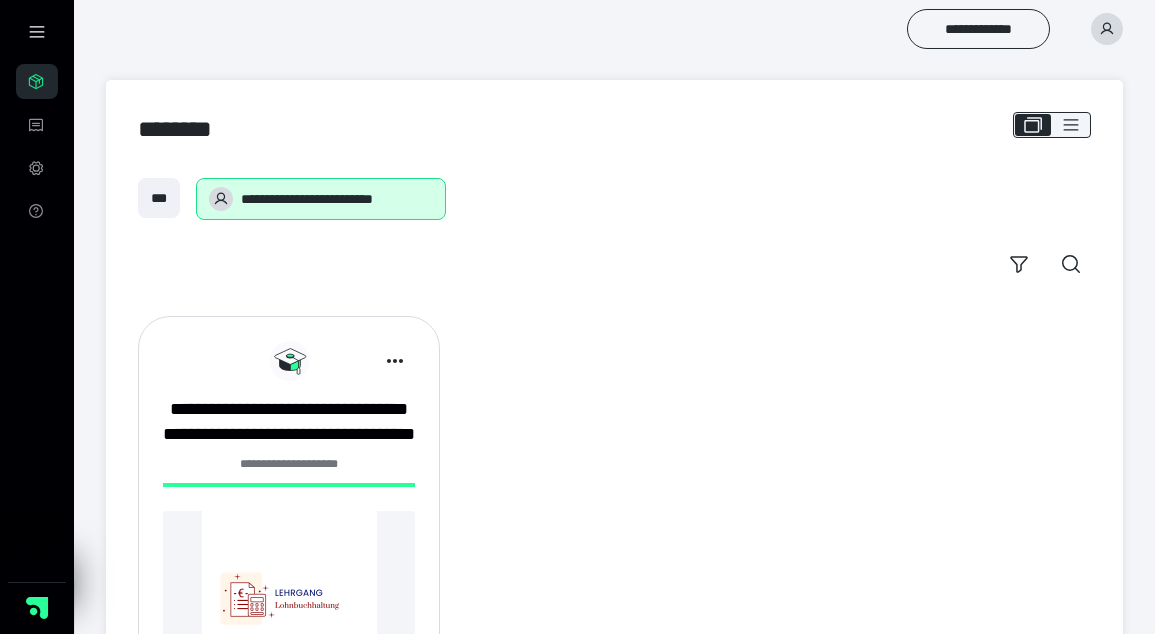 click on "**********" at bounding box center [289, 464] 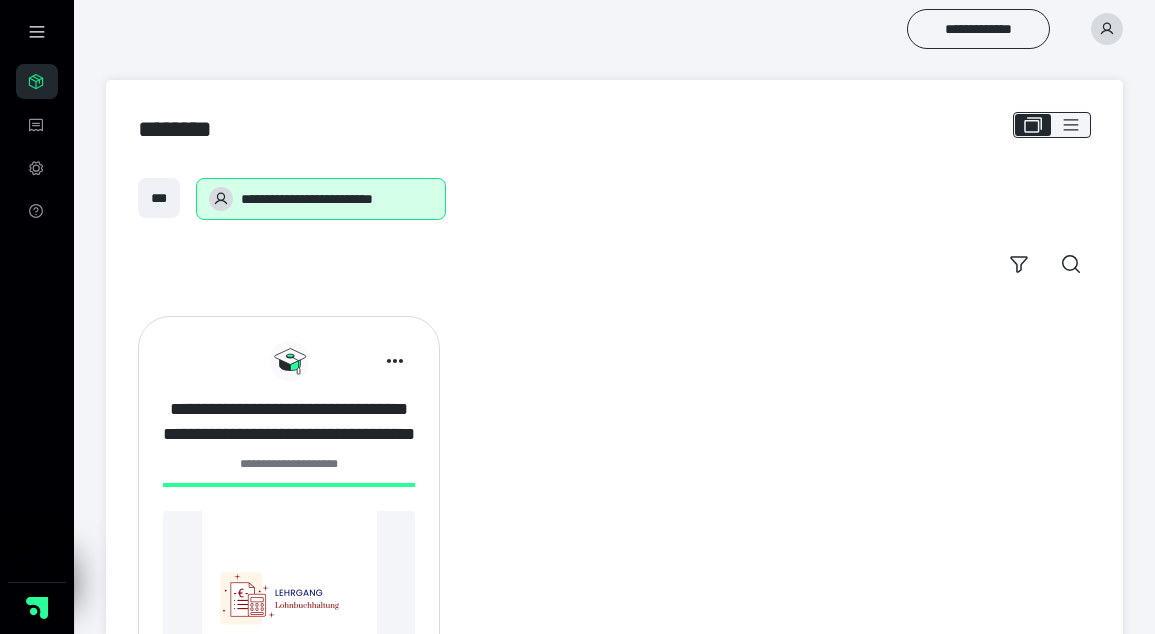 click on "**********" at bounding box center (289, 422) 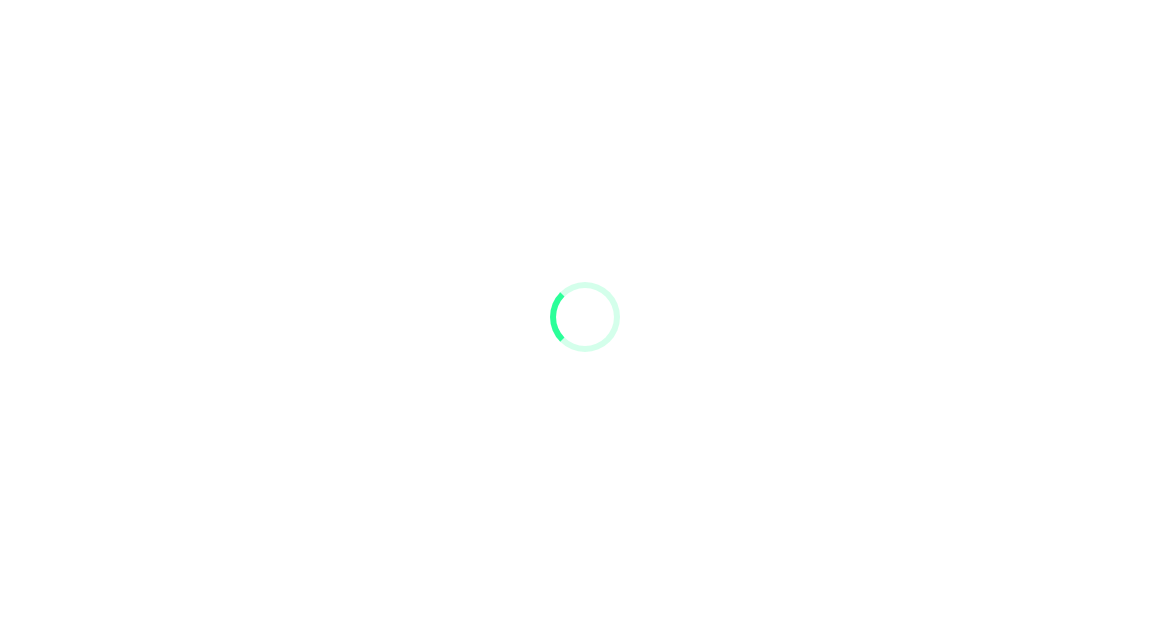 scroll, scrollTop: 0, scrollLeft: 0, axis: both 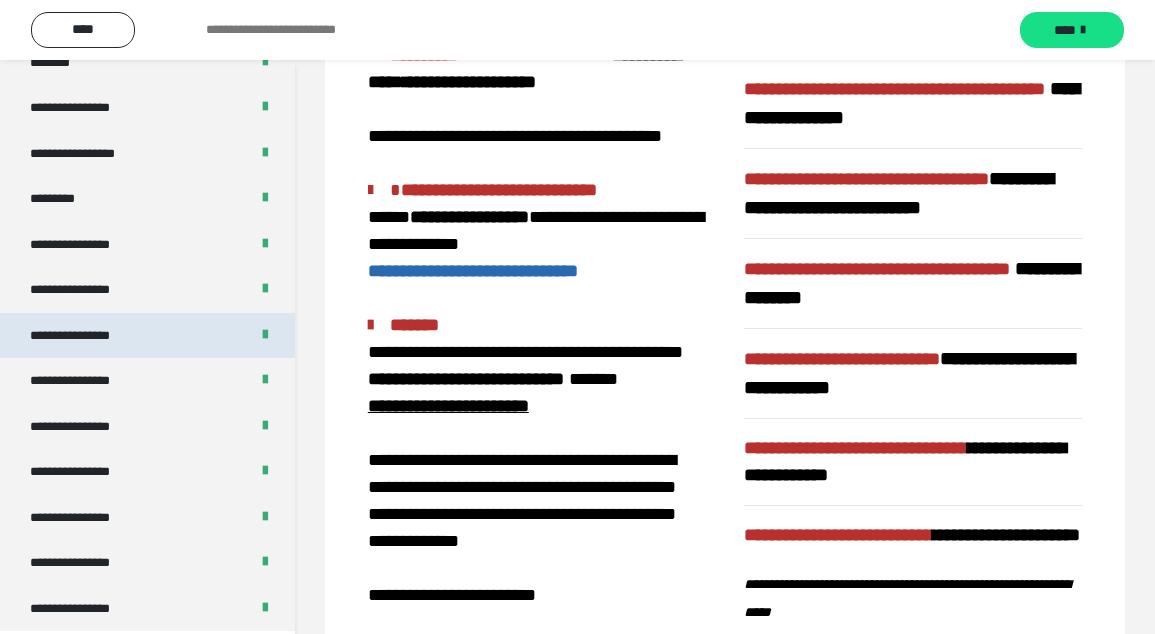 click on "**********" at bounding box center (147, 335) 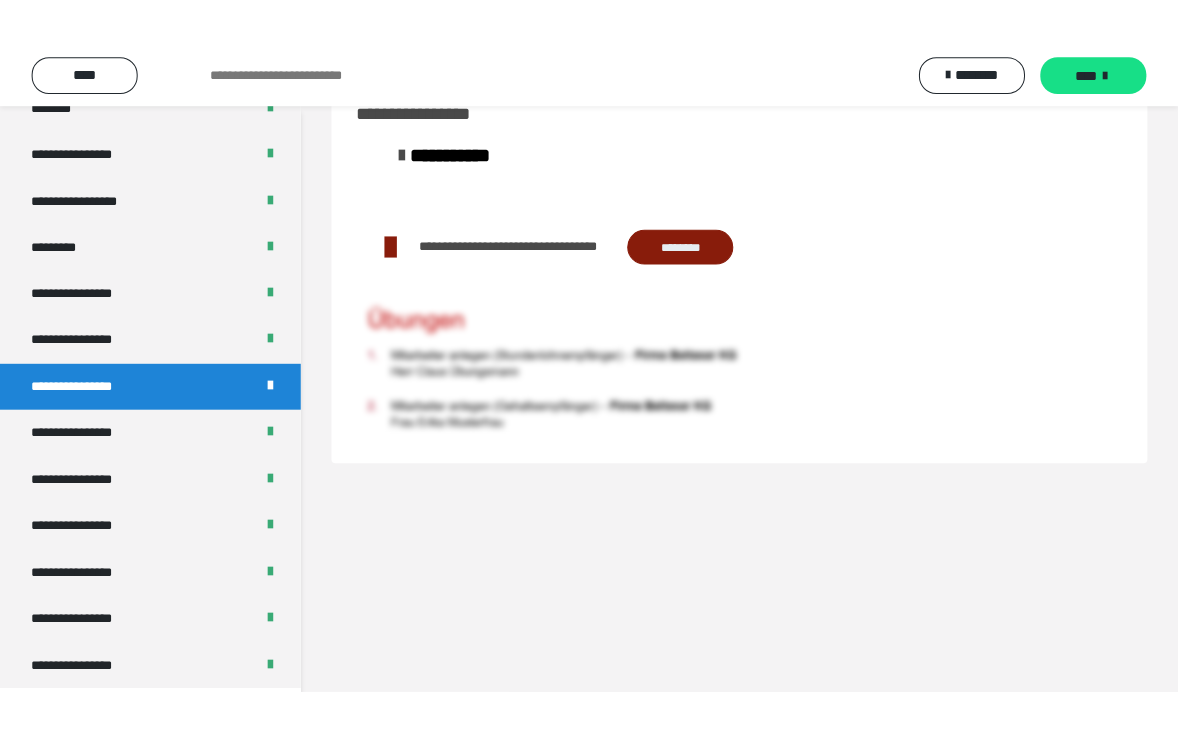 scroll, scrollTop: 60, scrollLeft: 0, axis: vertical 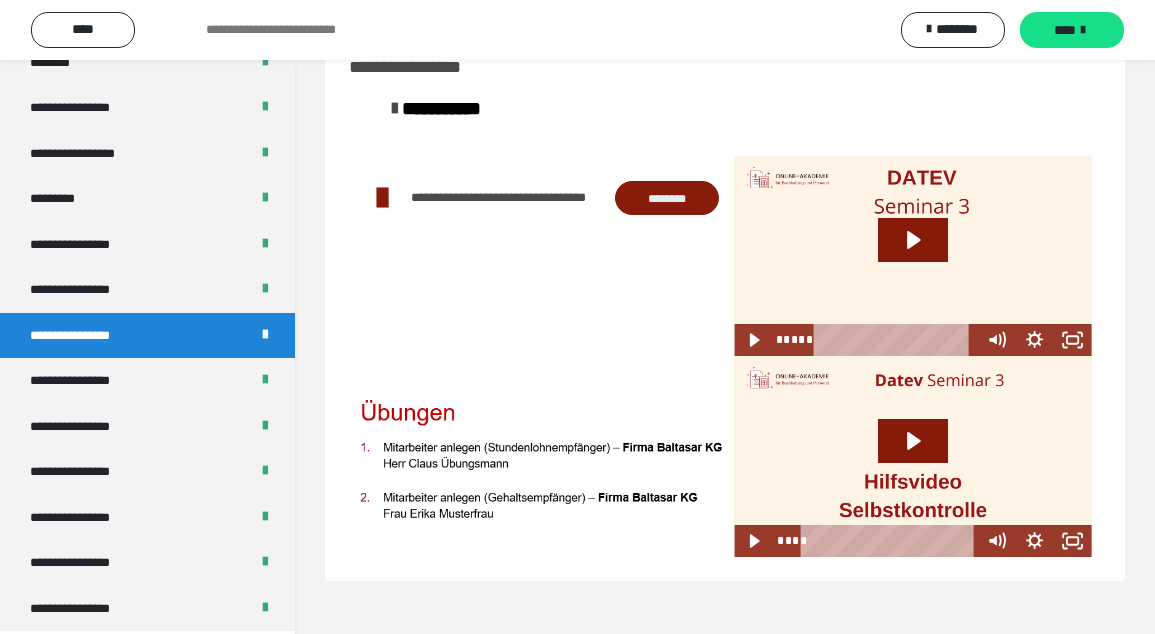 click at bounding box center [897, 340] 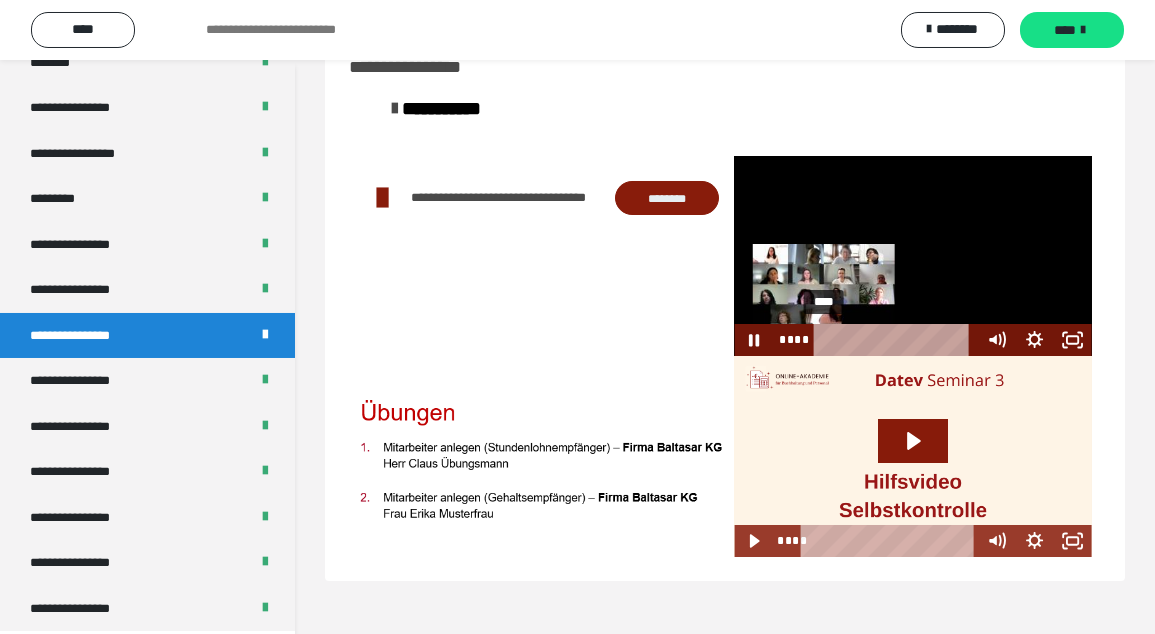 click at bounding box center [823, 340] 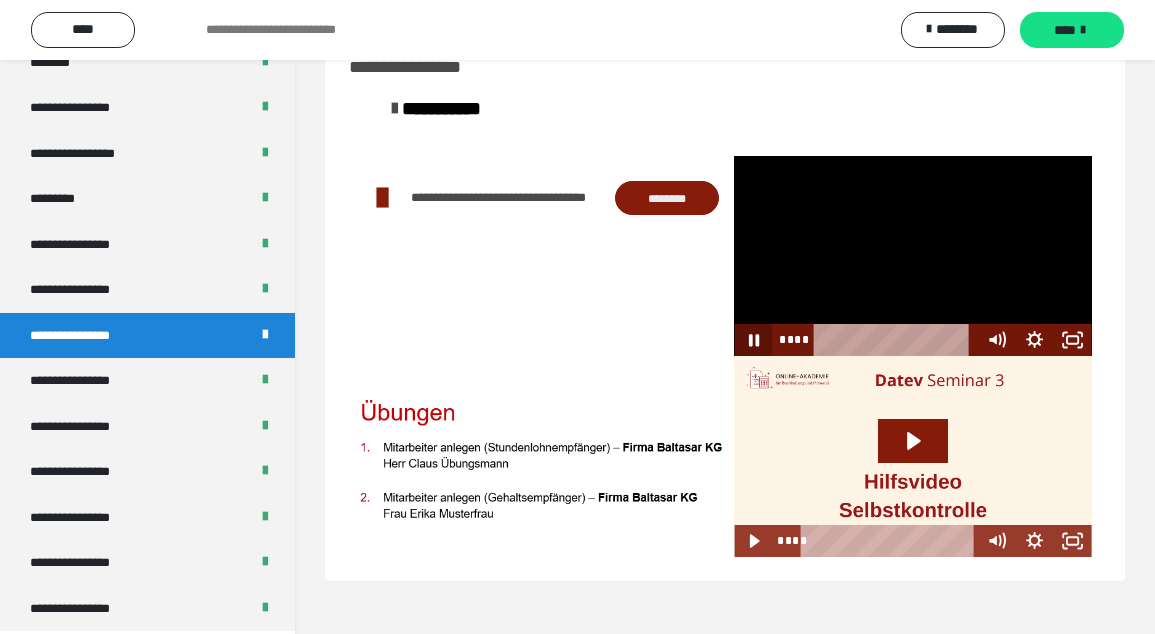 click 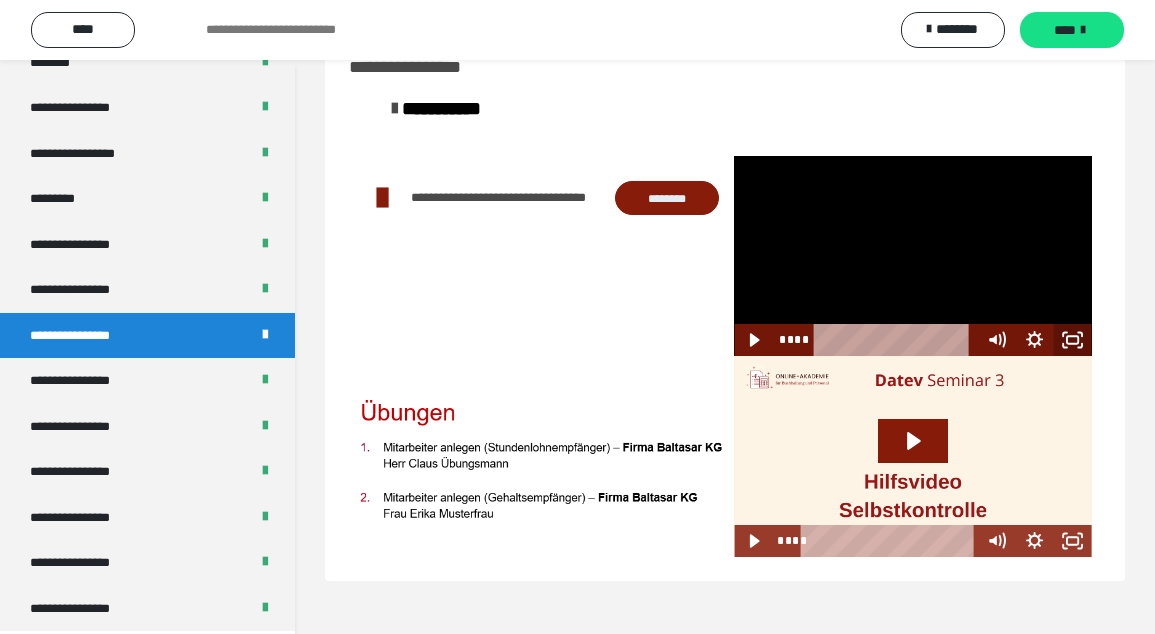click 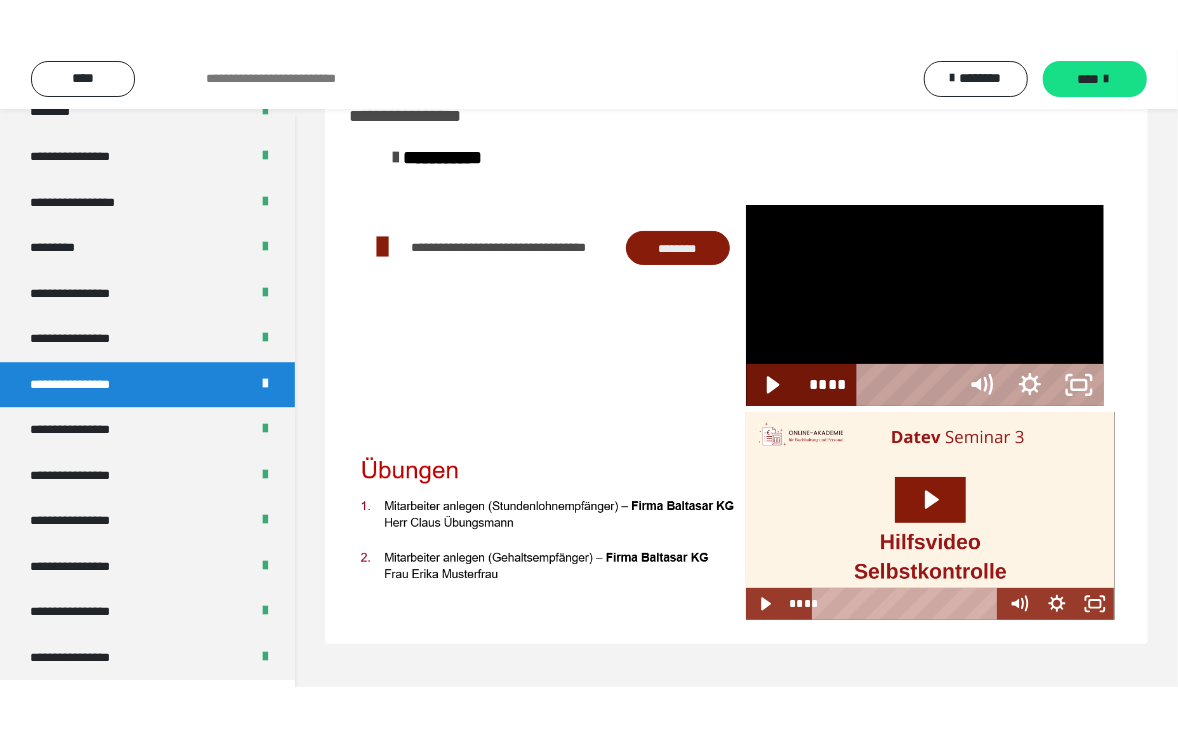 scroll, scrollTop: 2447, scrollLeft: 0, axis: vertical 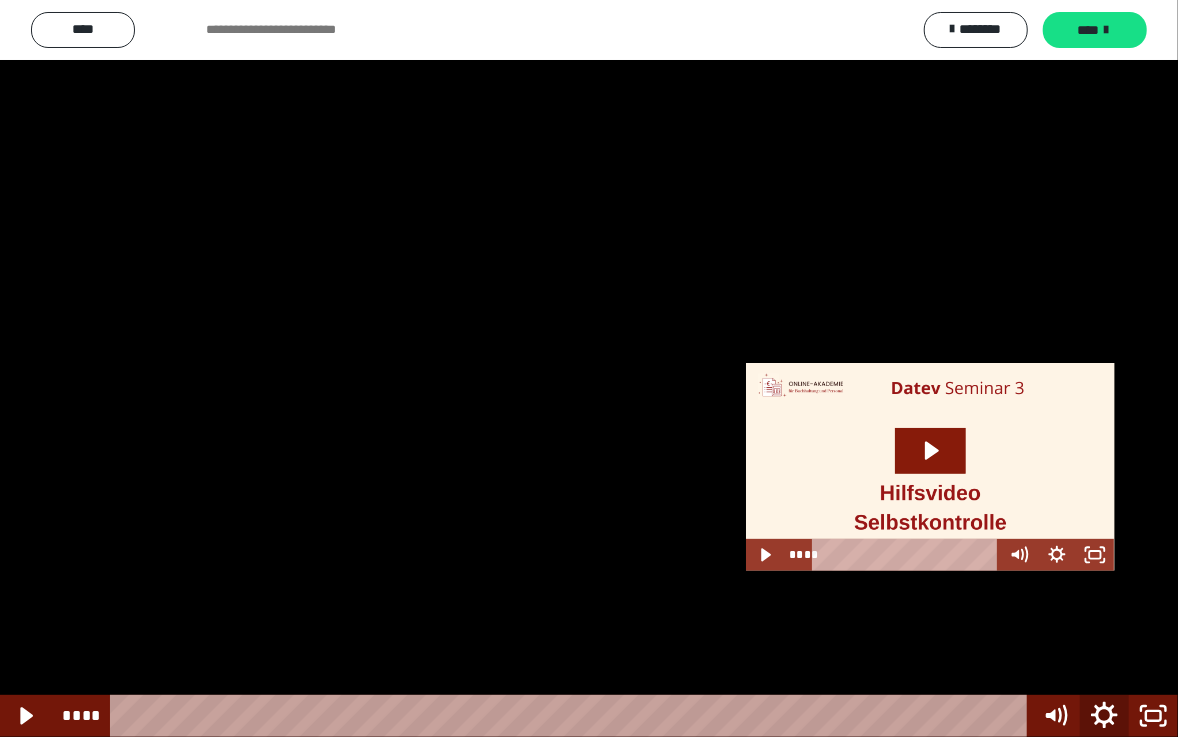 click 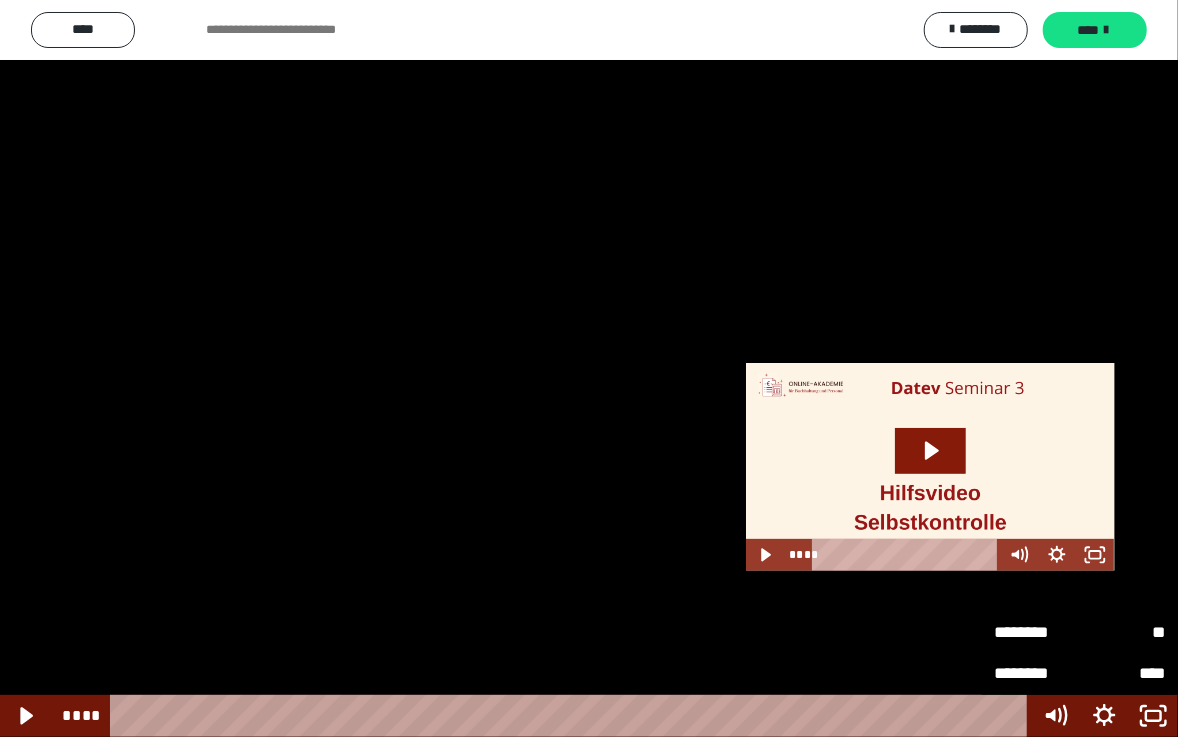 click on "**" at bounding box center (1123, 633) 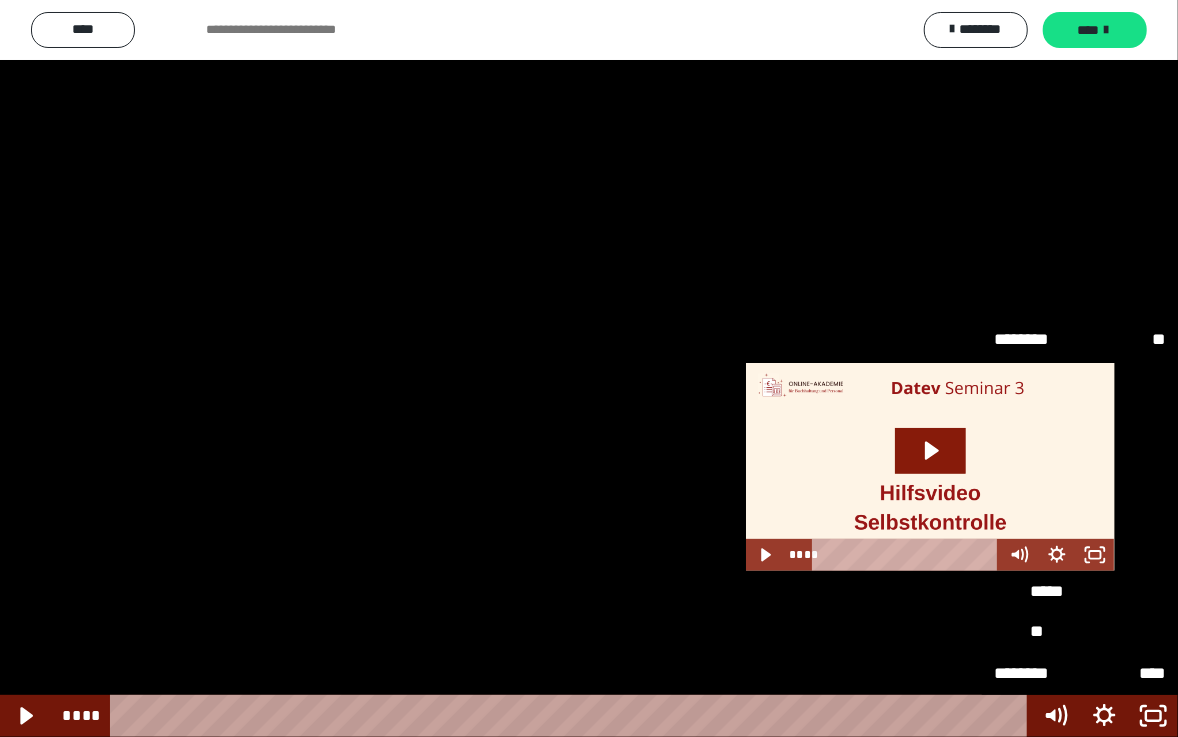 click on "**" at bounding box center (1080, 632) 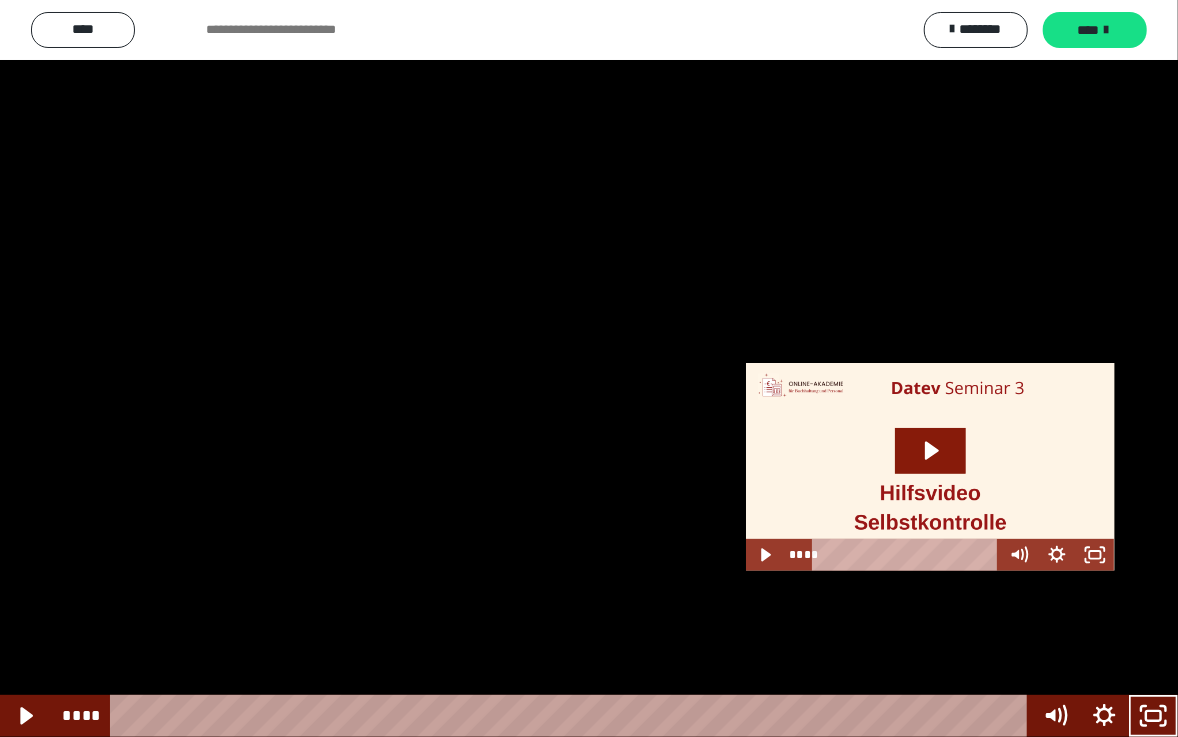 click at bounding box center (589, 368) 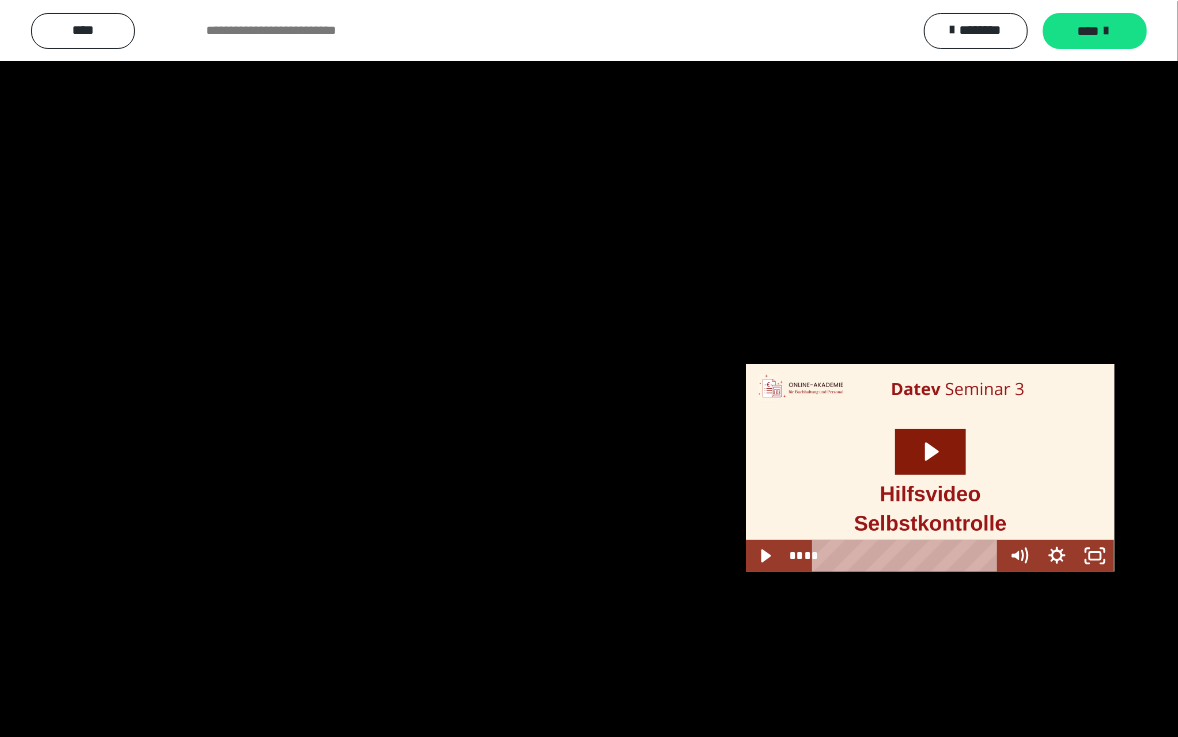 scroll, scrollTop: 2448, scrollLeft: 0, axis: vertical 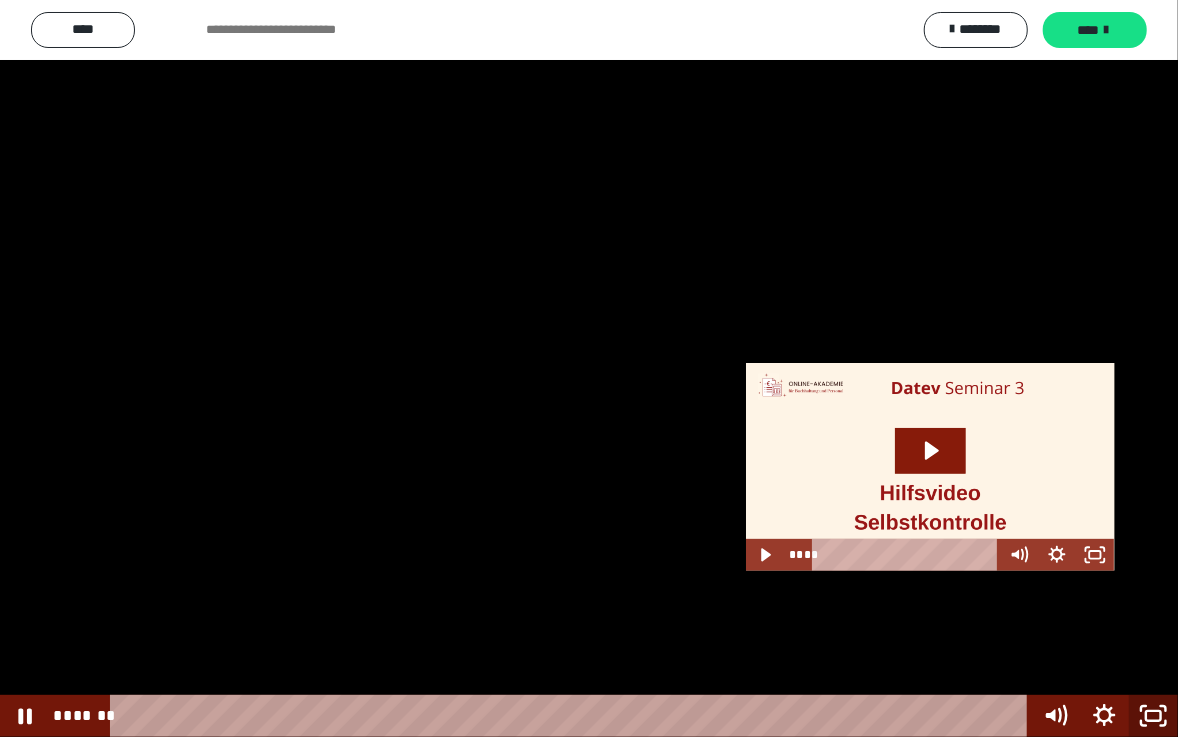 click 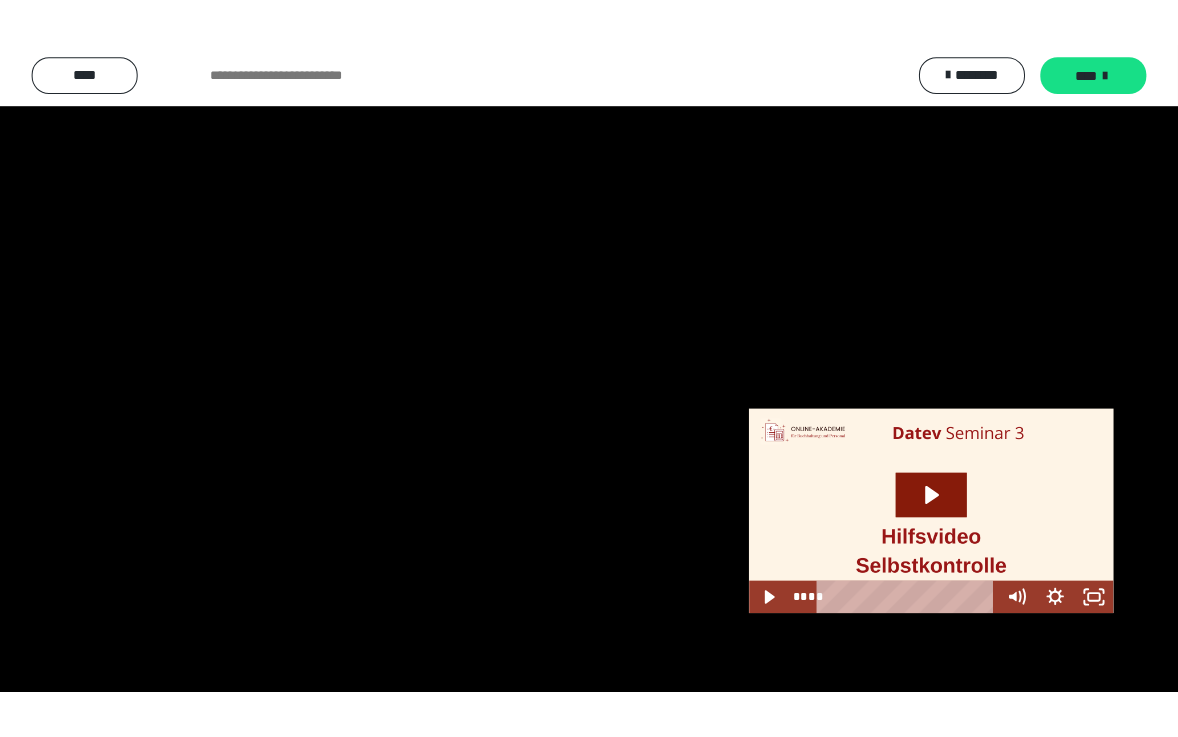 scroll, scrollTop: 2550, scrollLeft: 0, axis: vertical 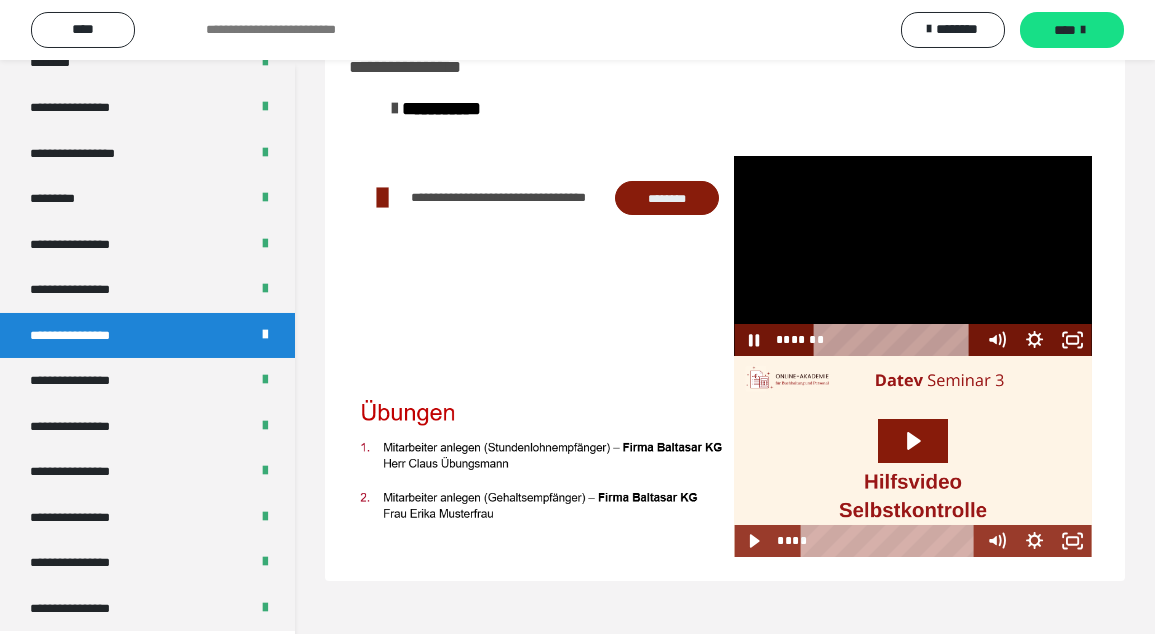 click at bounding box center [912, 256] 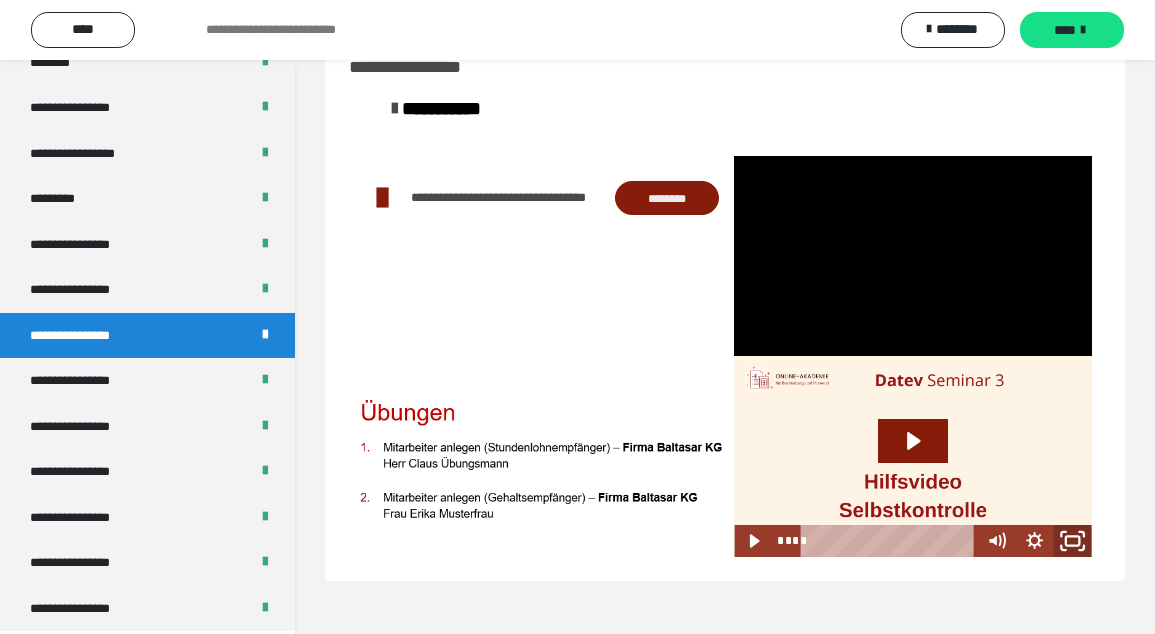 click 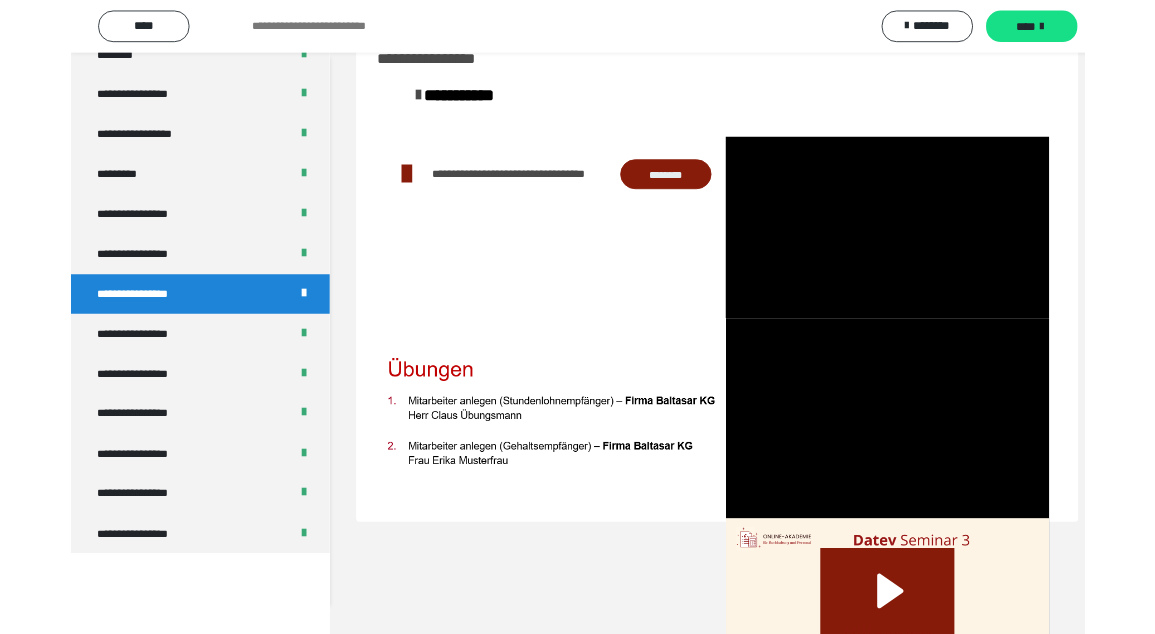 scroll, scrollTop: 2447, scrollLeft: 0, axis: vertical 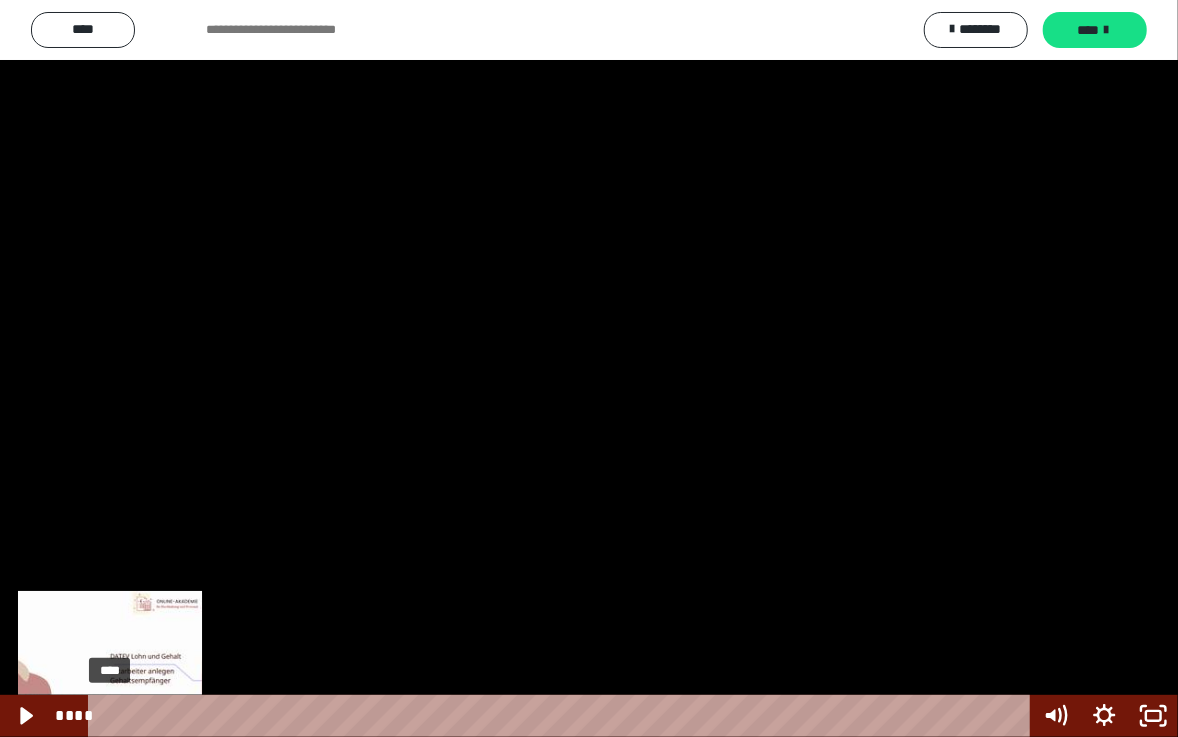 click on "****" at bounding box center [563, 716] 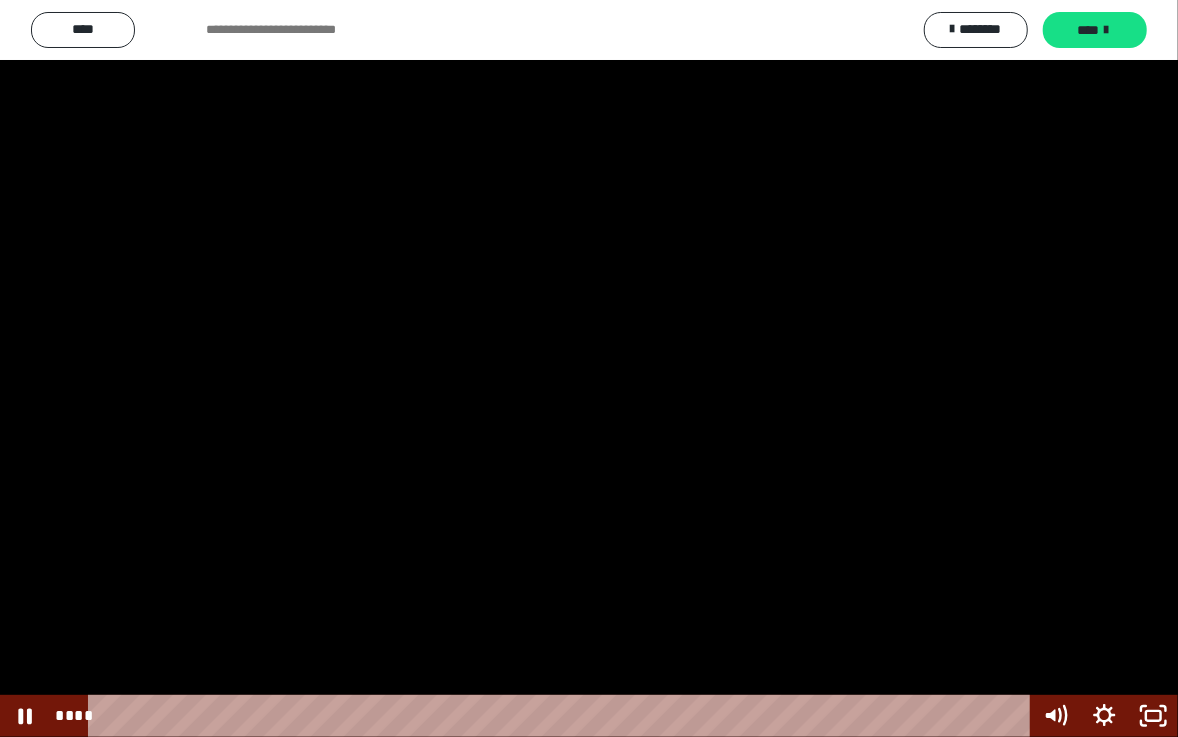 click at bounding box center [589, 368] 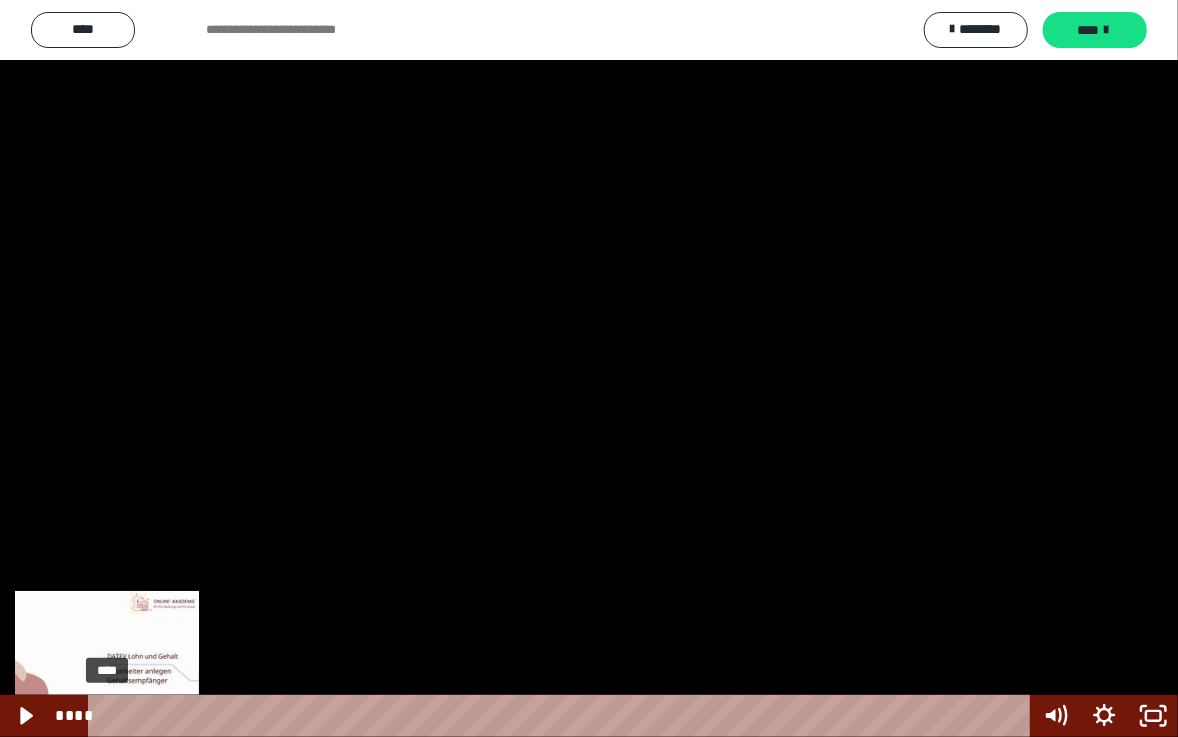 click on "****" at bounding box center [563, 716] 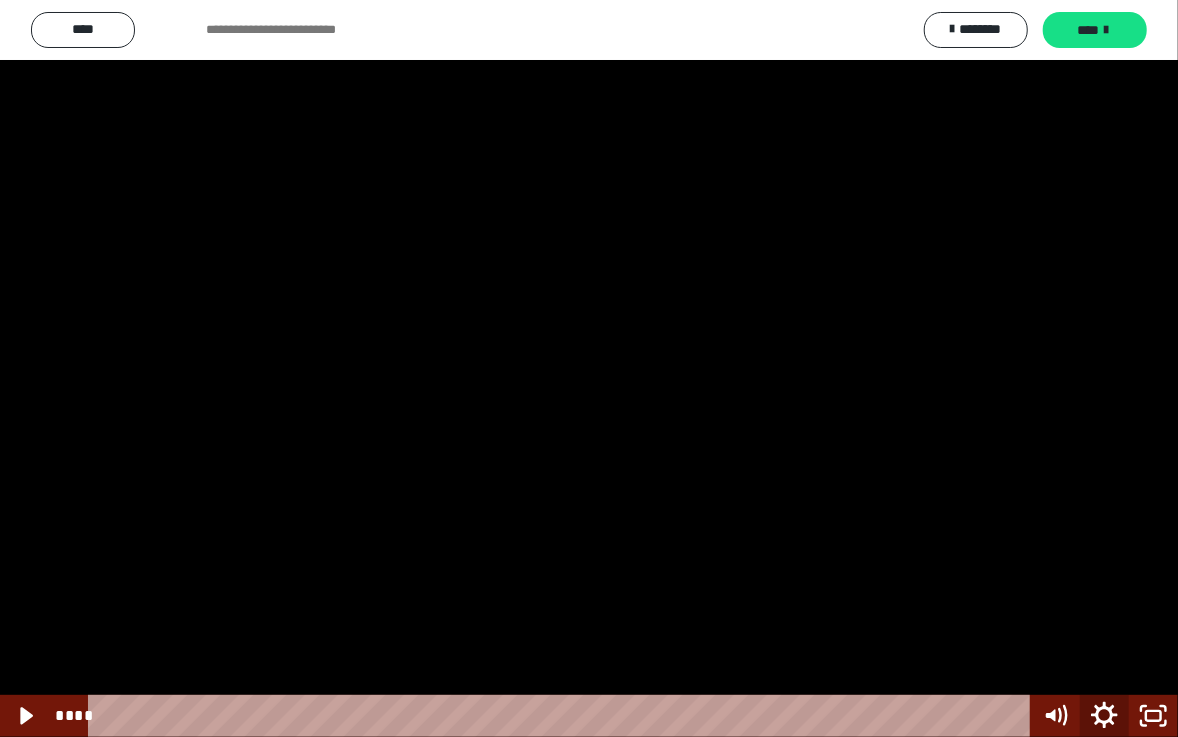 click 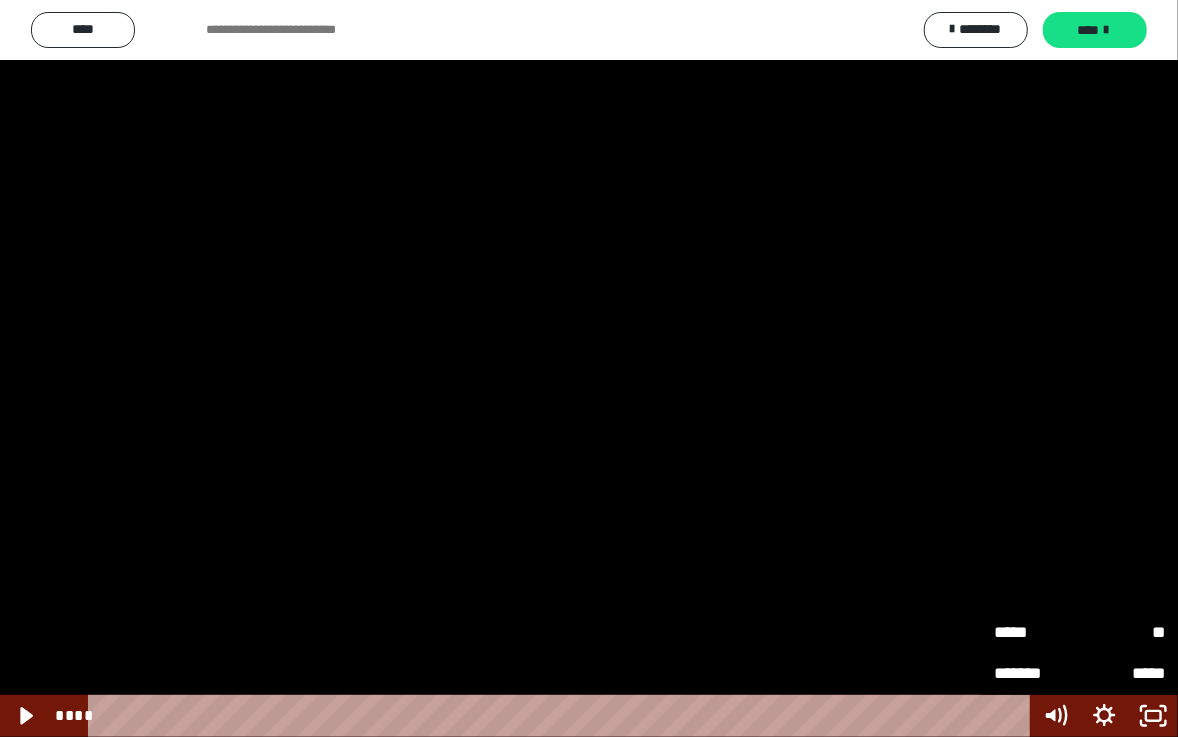 click on "**" at bounding box center (1123, 633) 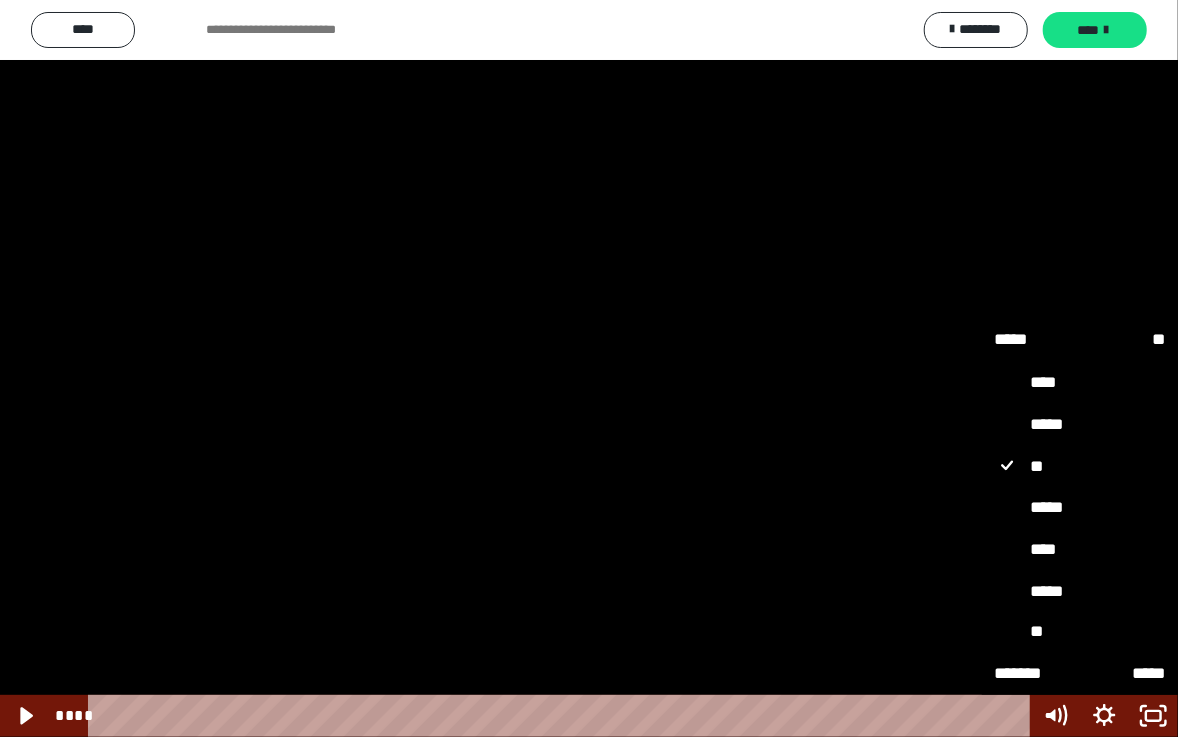 click on "**" at bounding box center [1080, 632] 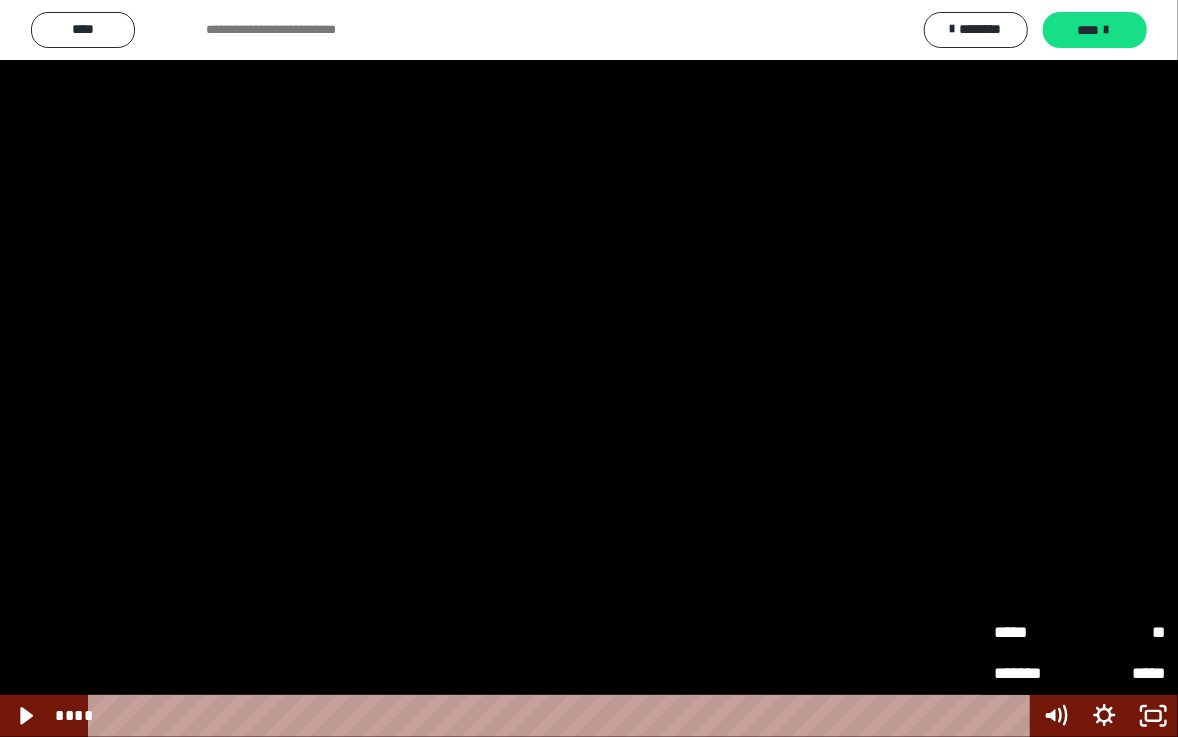 click at bounding box center (589, 368) 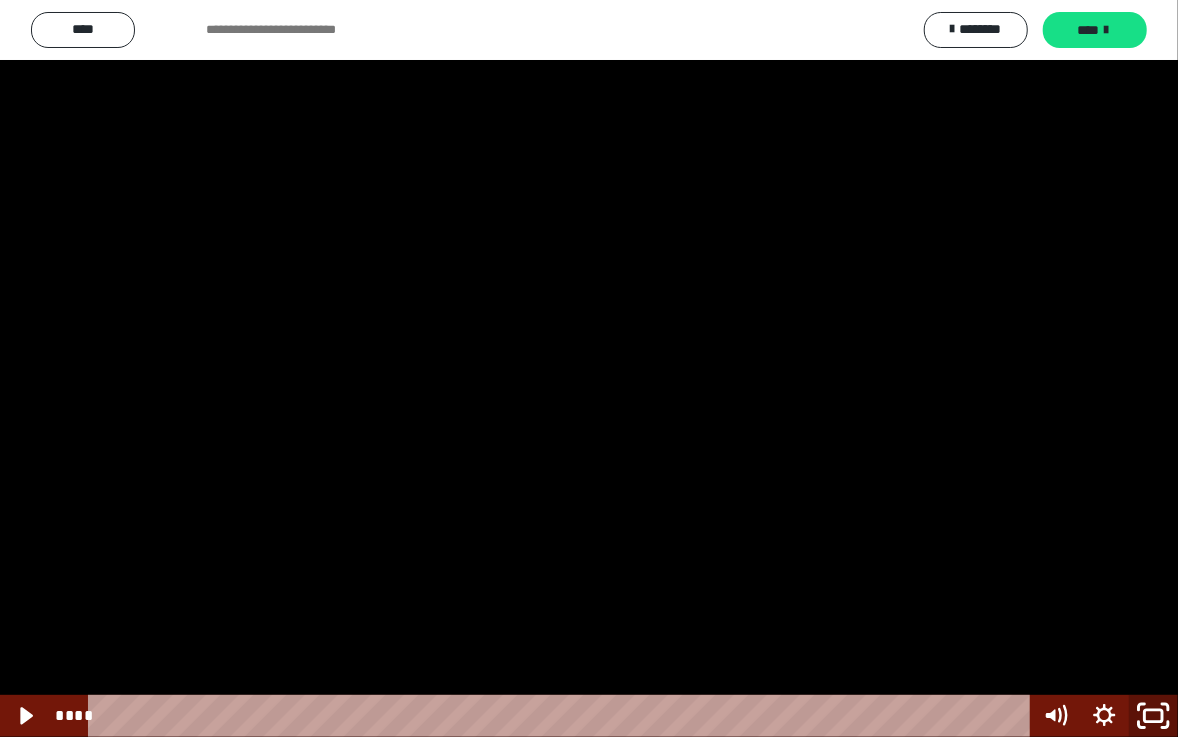 click 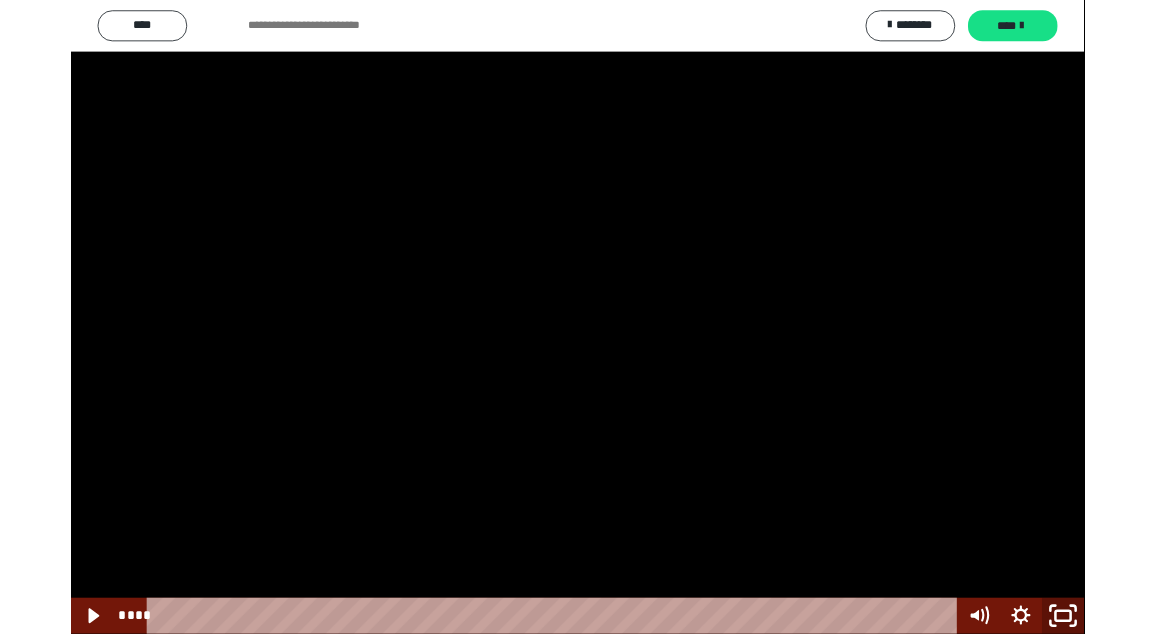 scroll, scrollTop: 2550, scrollLeft: 0, axis: vertical 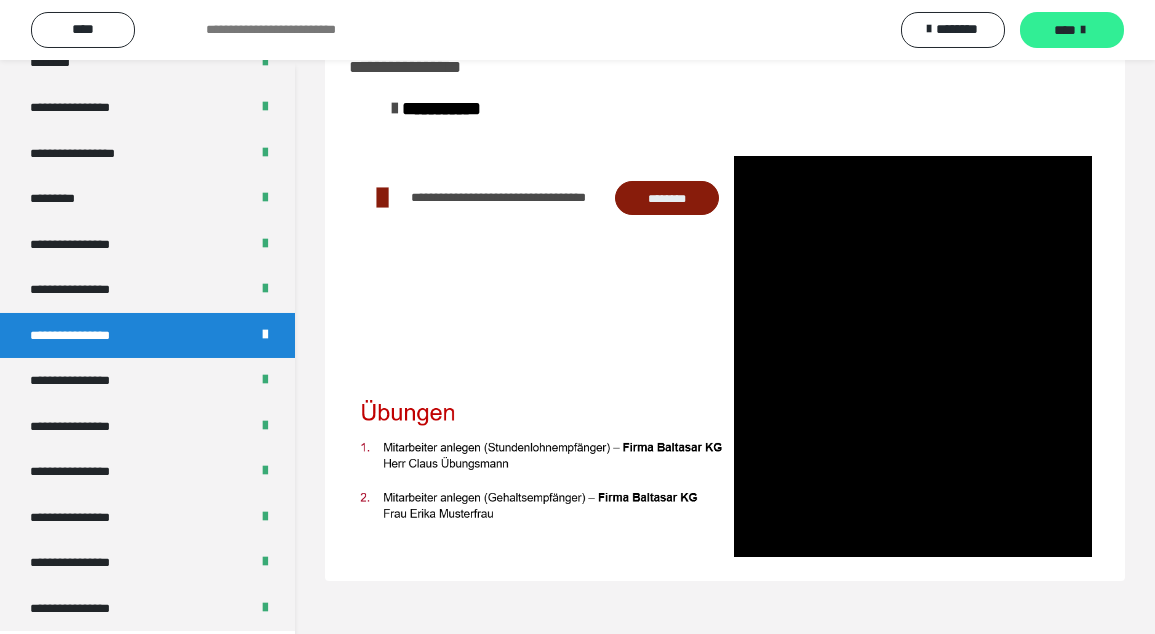 click on "****" at bounding box center (1072, 30) 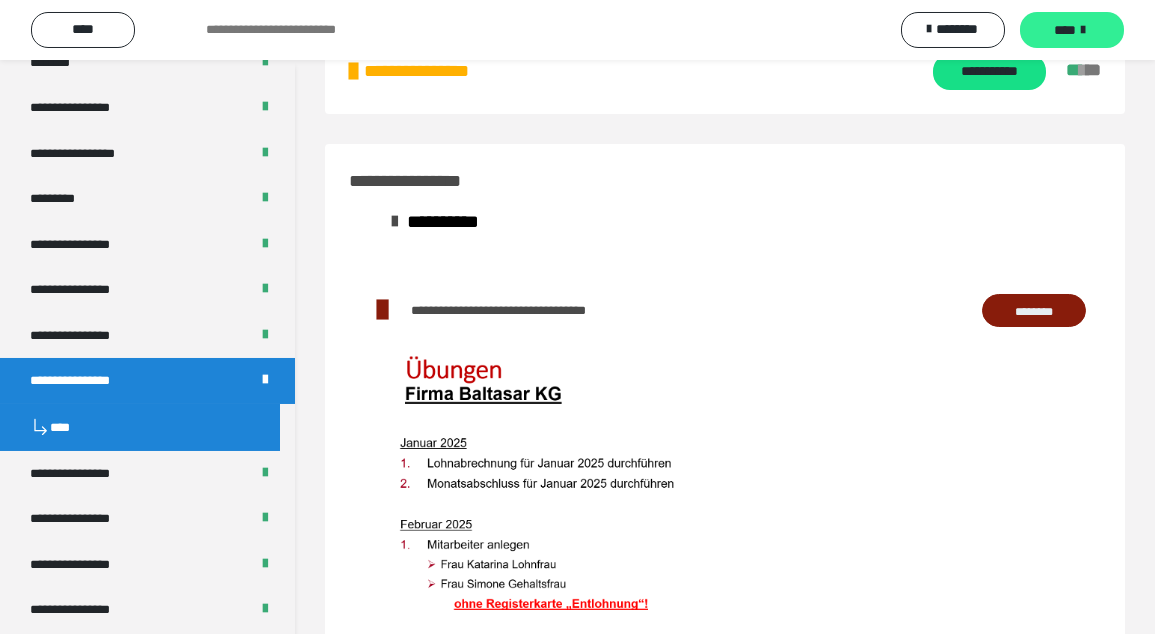 scroll, scrollTop: 107, scrollLeft: 0, axis: vertical 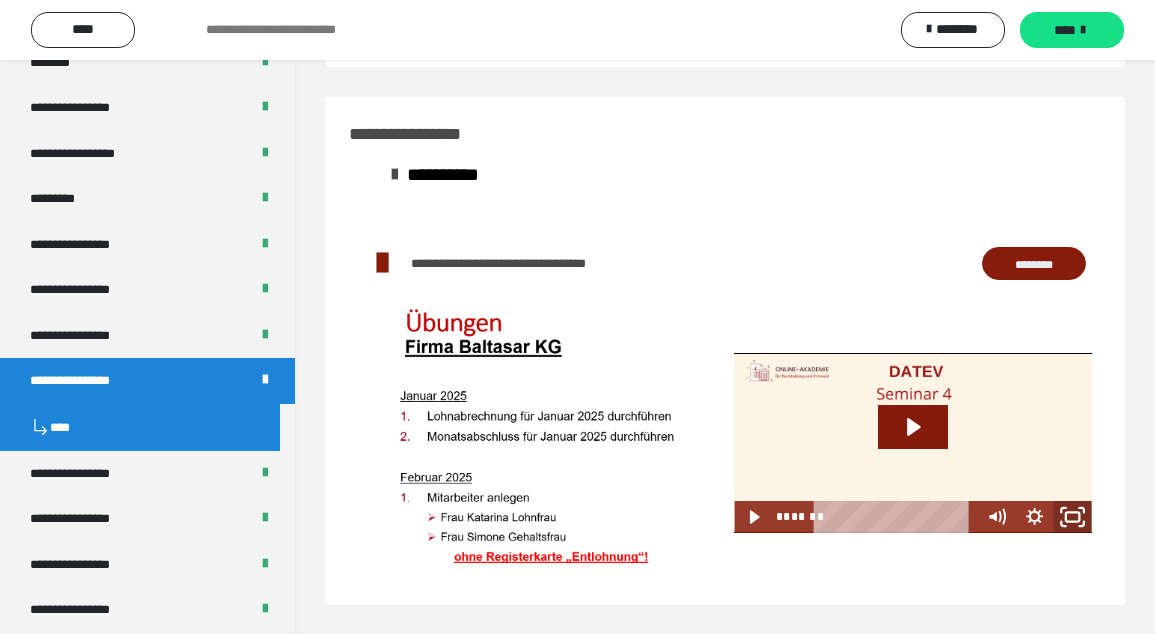 click 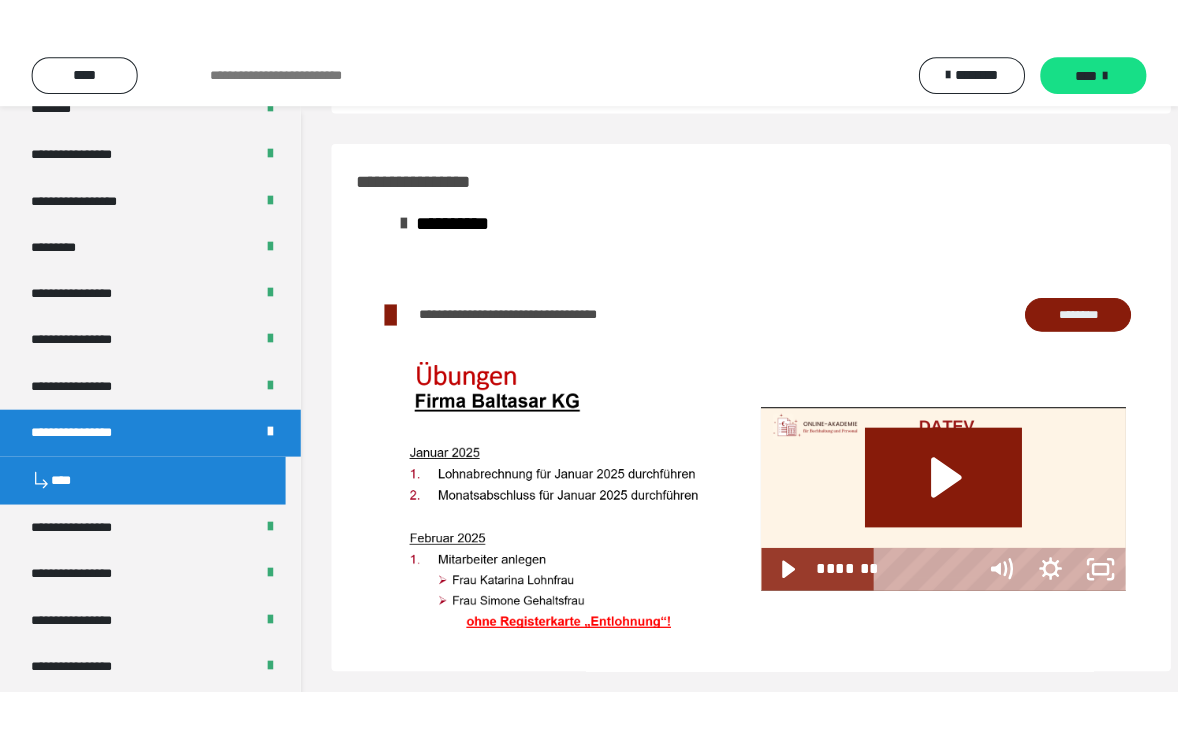scroll, scrollTop: 60, scrollLeft: 0, axis: vertical 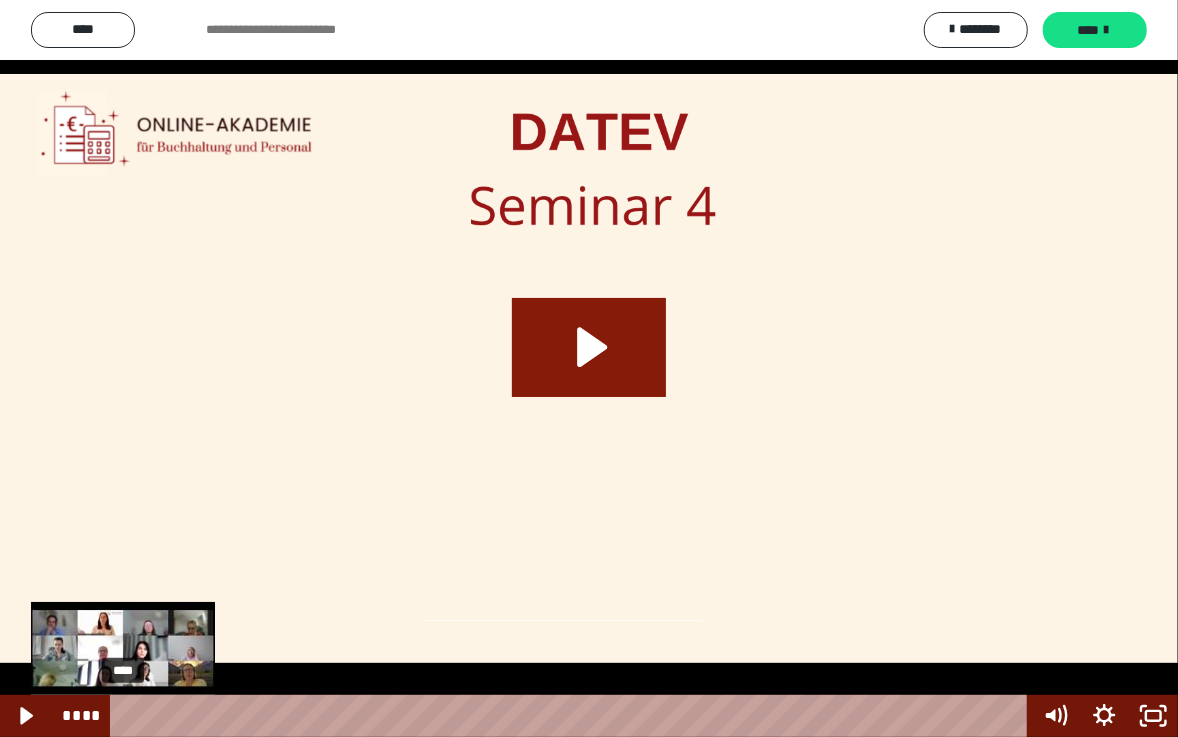 click on "****" at bounding box center (572, 716) 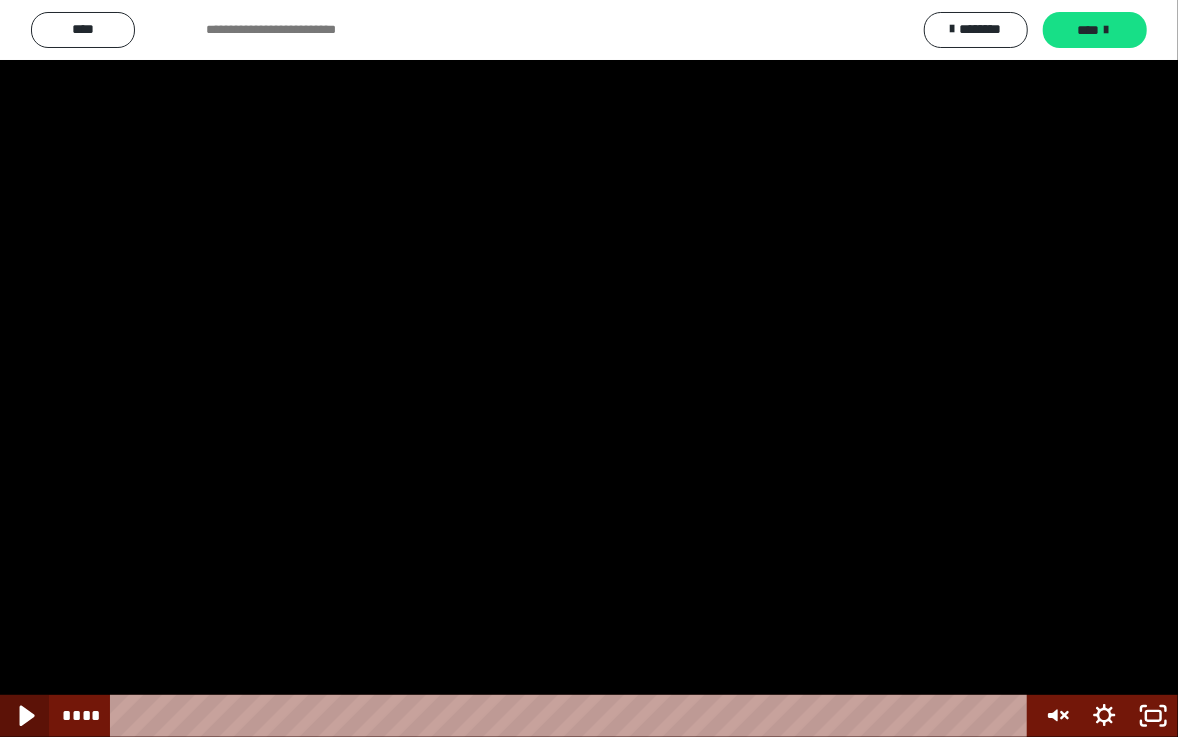click 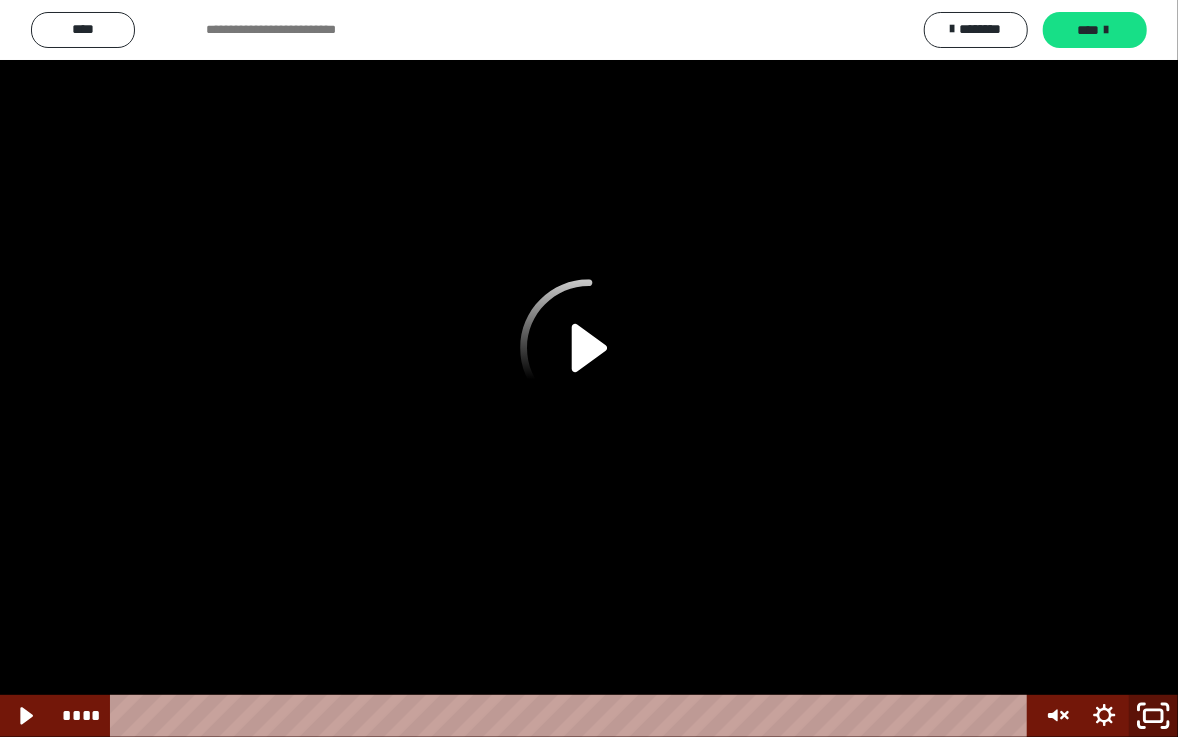 click 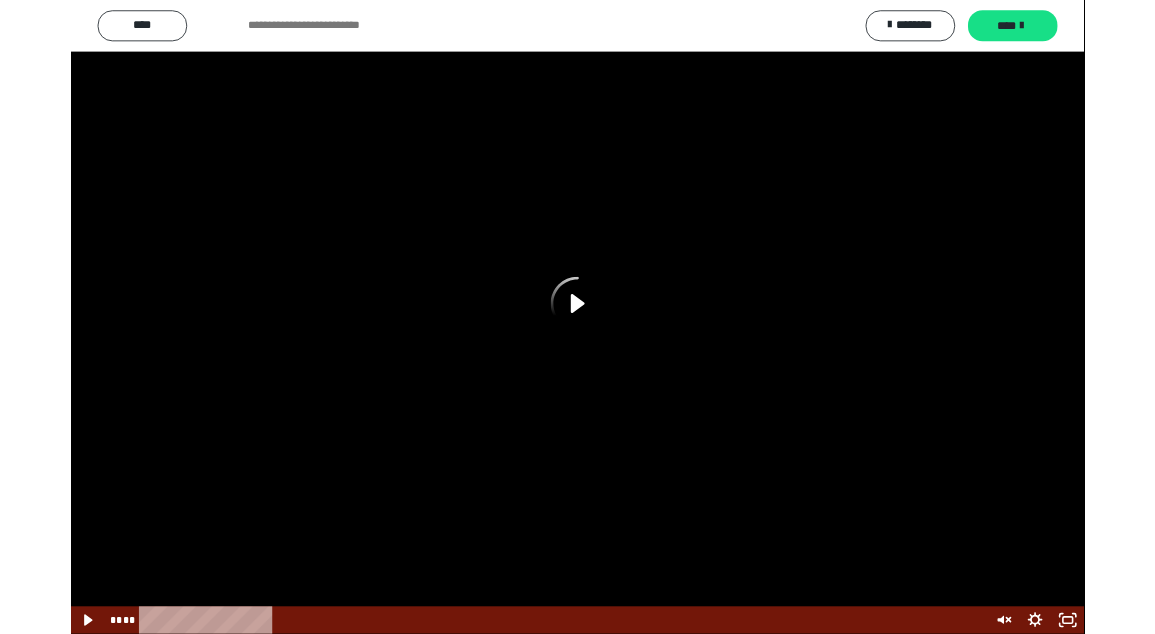 scroll, scrollTop: 2550, scrollLeft: 0, axis: vertical 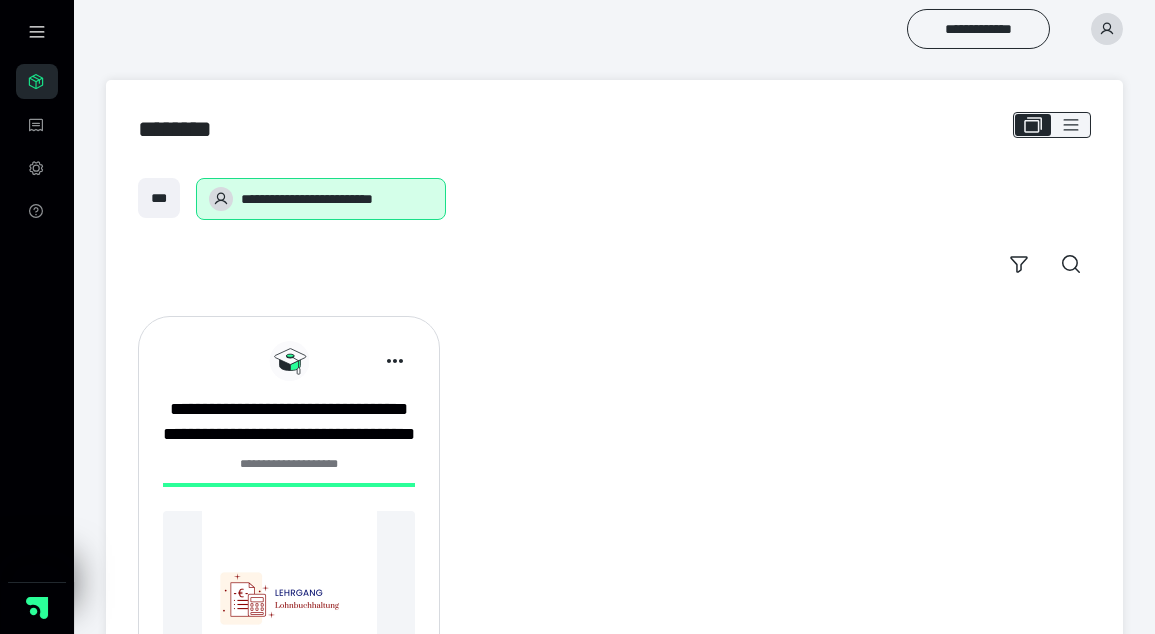 click at bounding box center (362, 361) 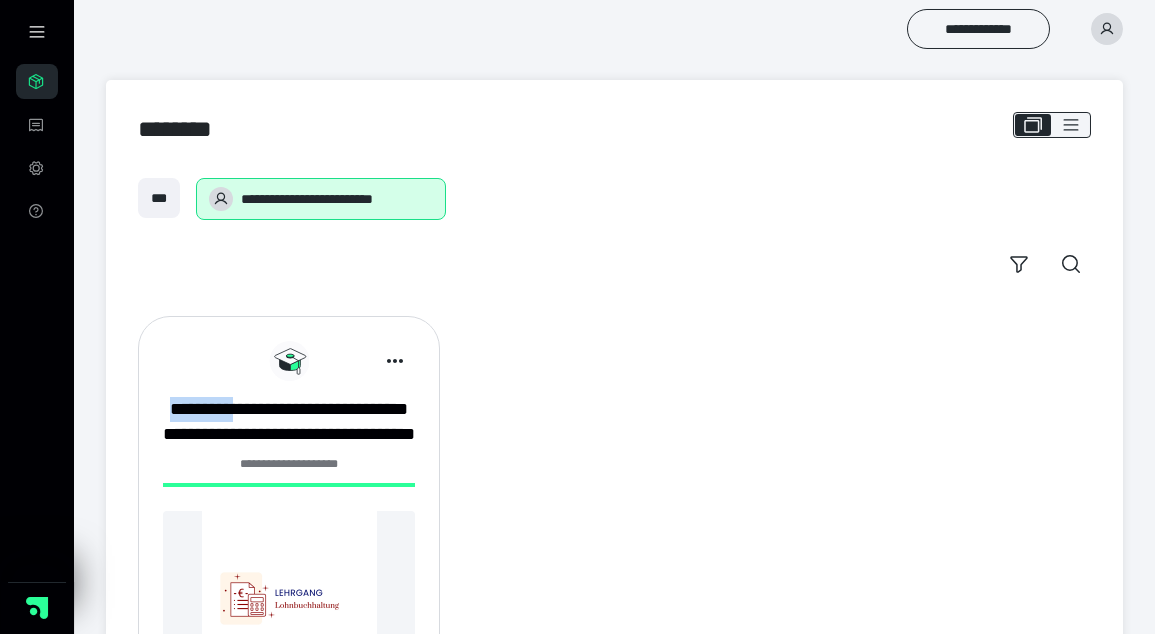 click at bounding box center (362, 361) 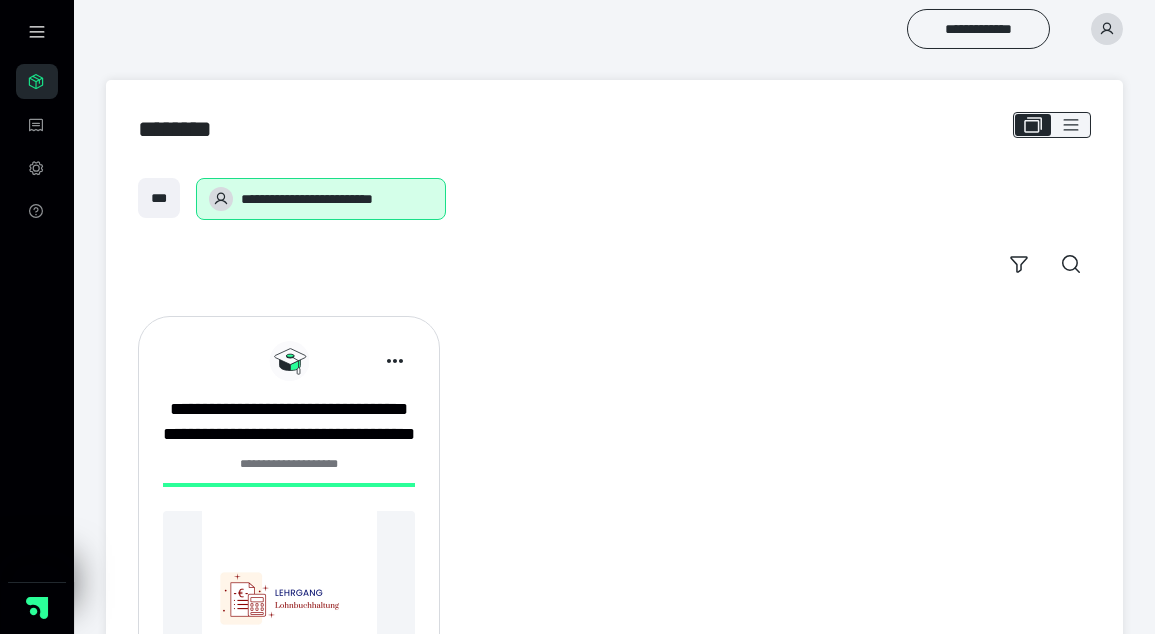 drag, startPoint x: 310, startPoint y: 346, endPoint x: 215, endPoint y: 327, distance: 96.88137 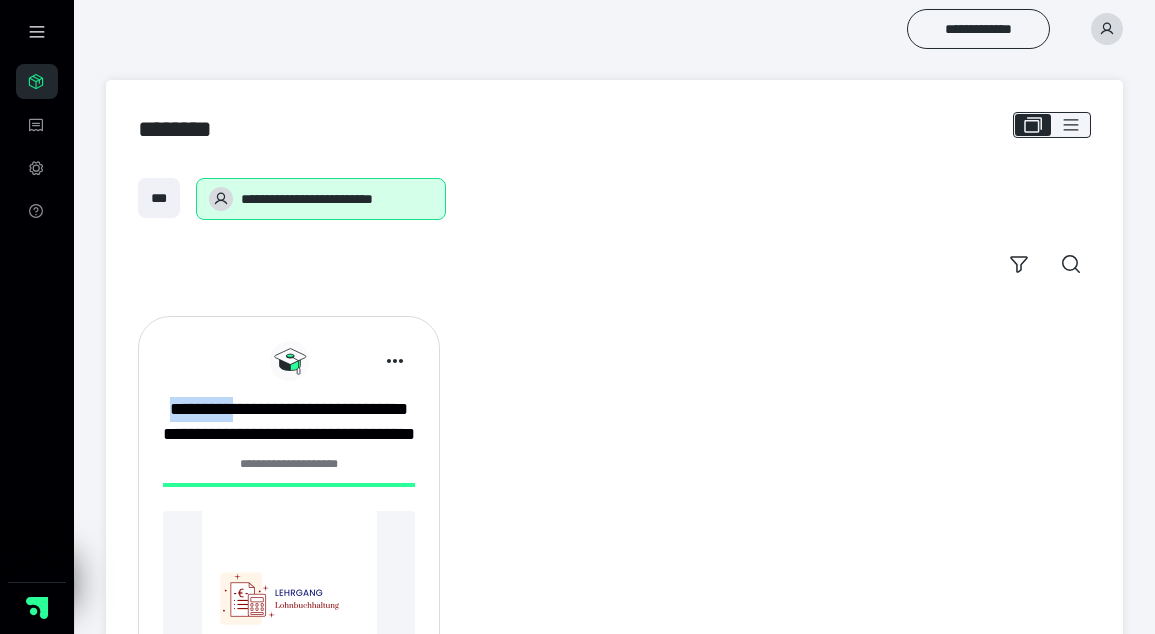 click at bounding box center (289, 361) 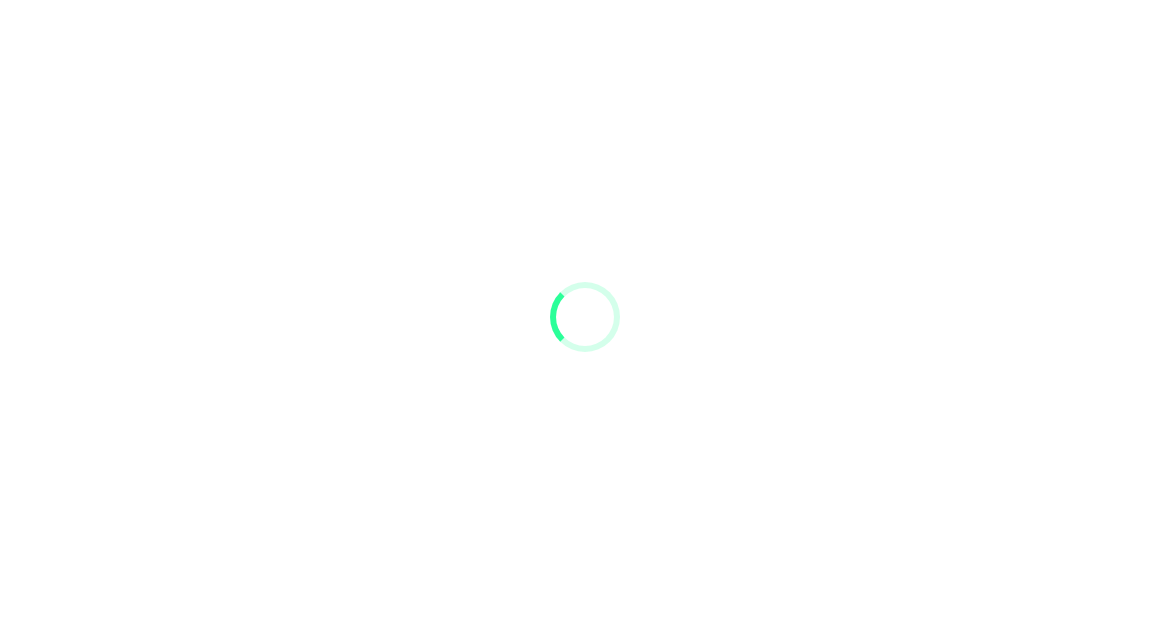 scroll, scrollTop: 0, scrollLeft: 0, axis: both 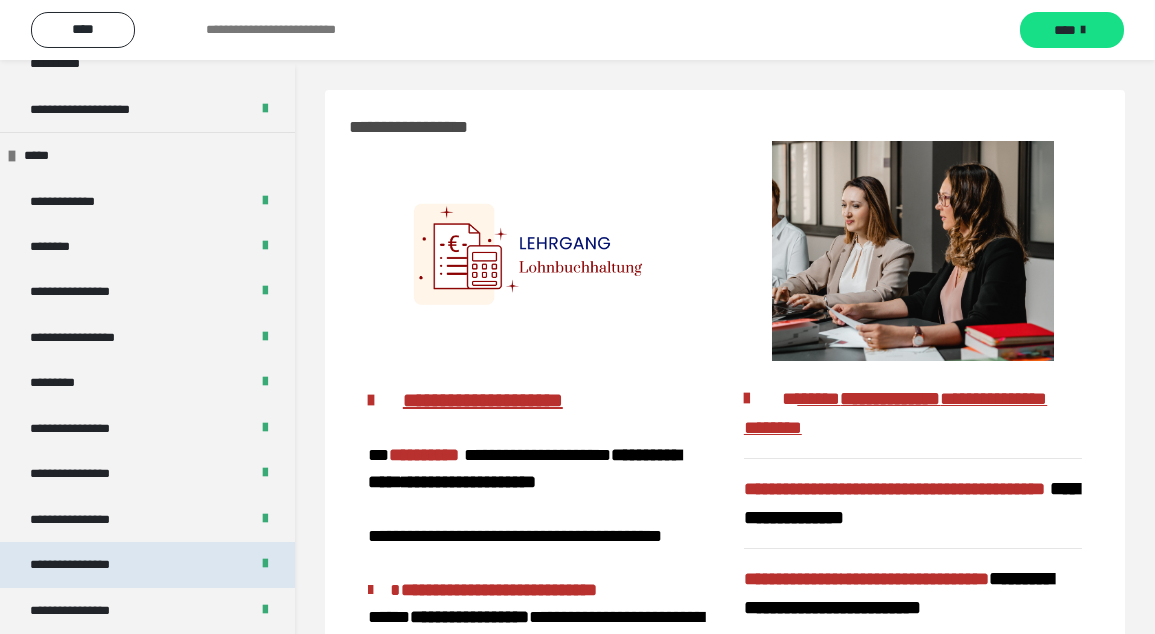 click on "**********" at bounding box center [147, 564] 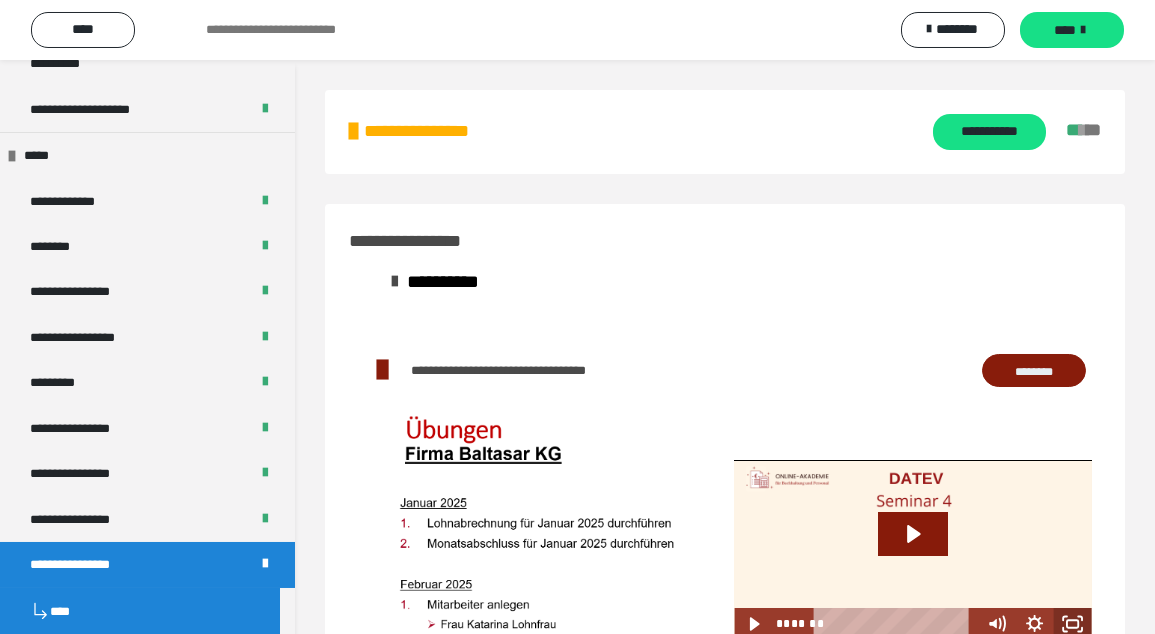 click 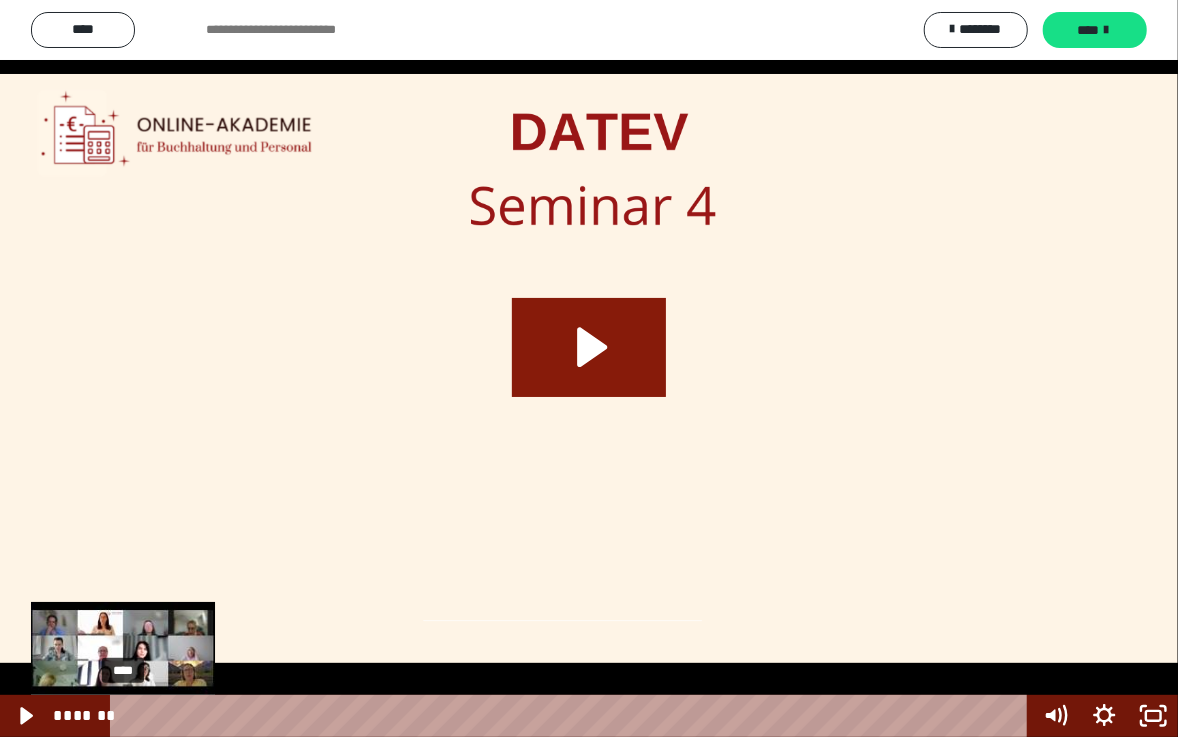 click on "****" at bounding box center [572, 716] 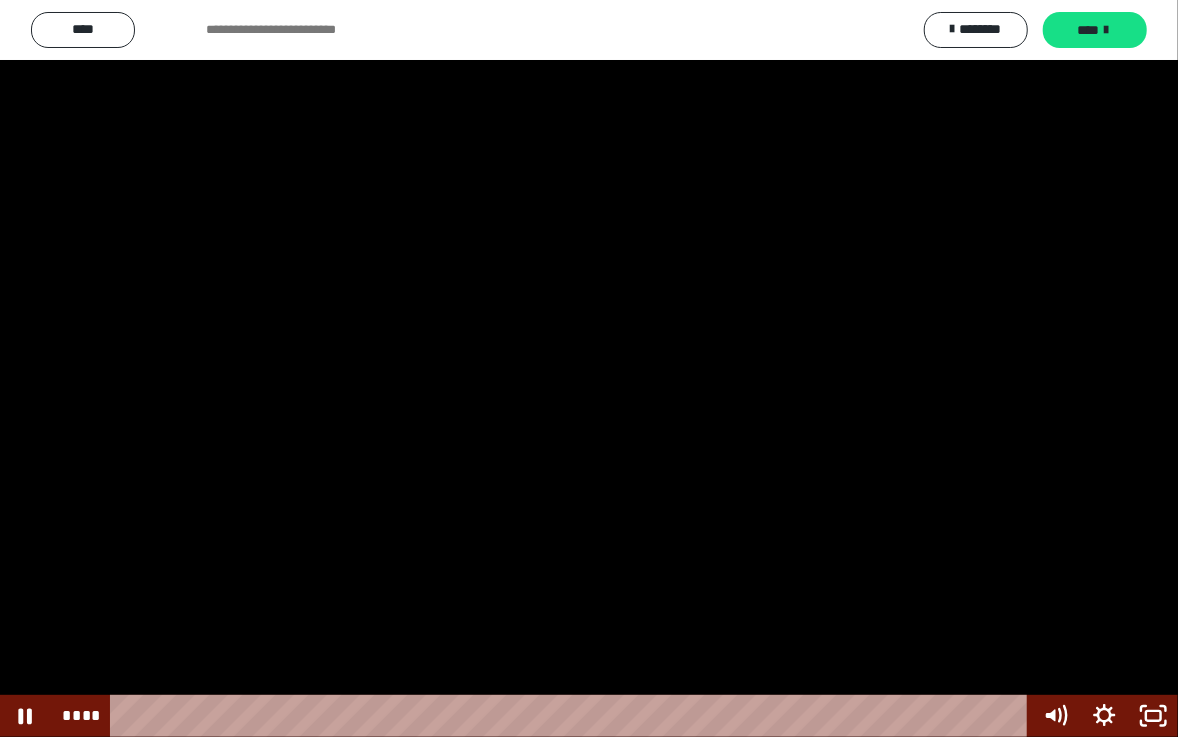 click at bounding box center (589, 368) 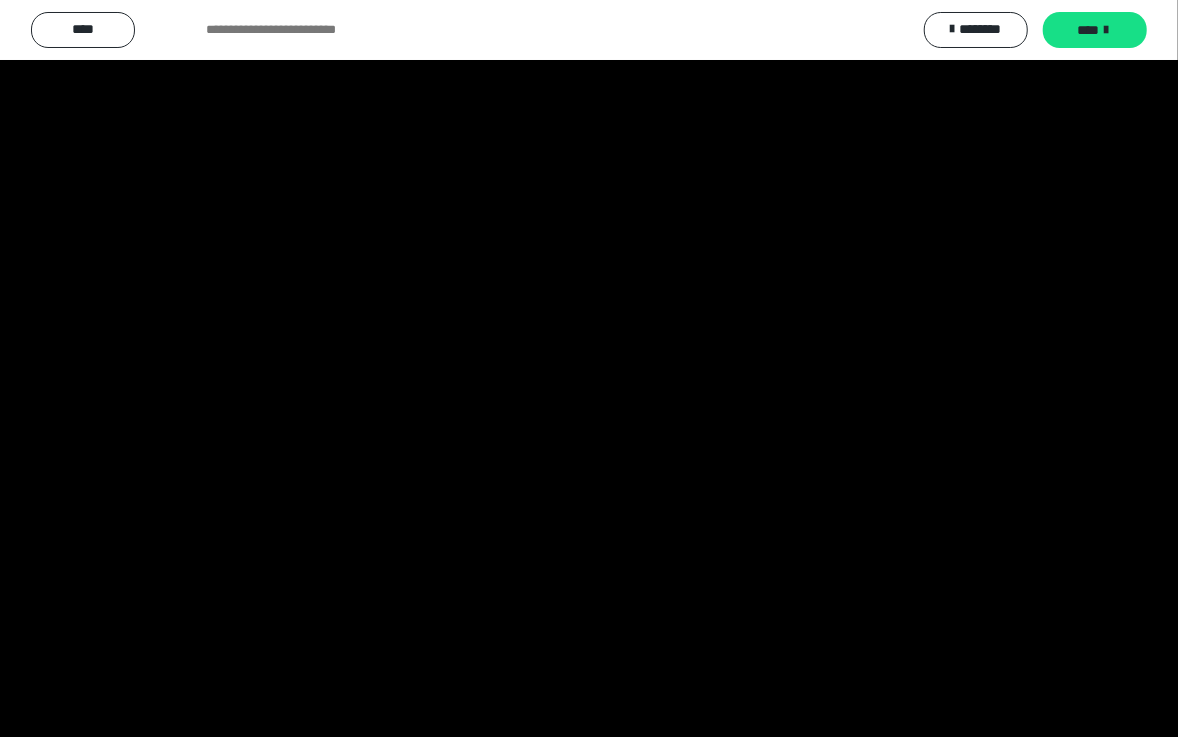 click at bounding box center [589, 368] 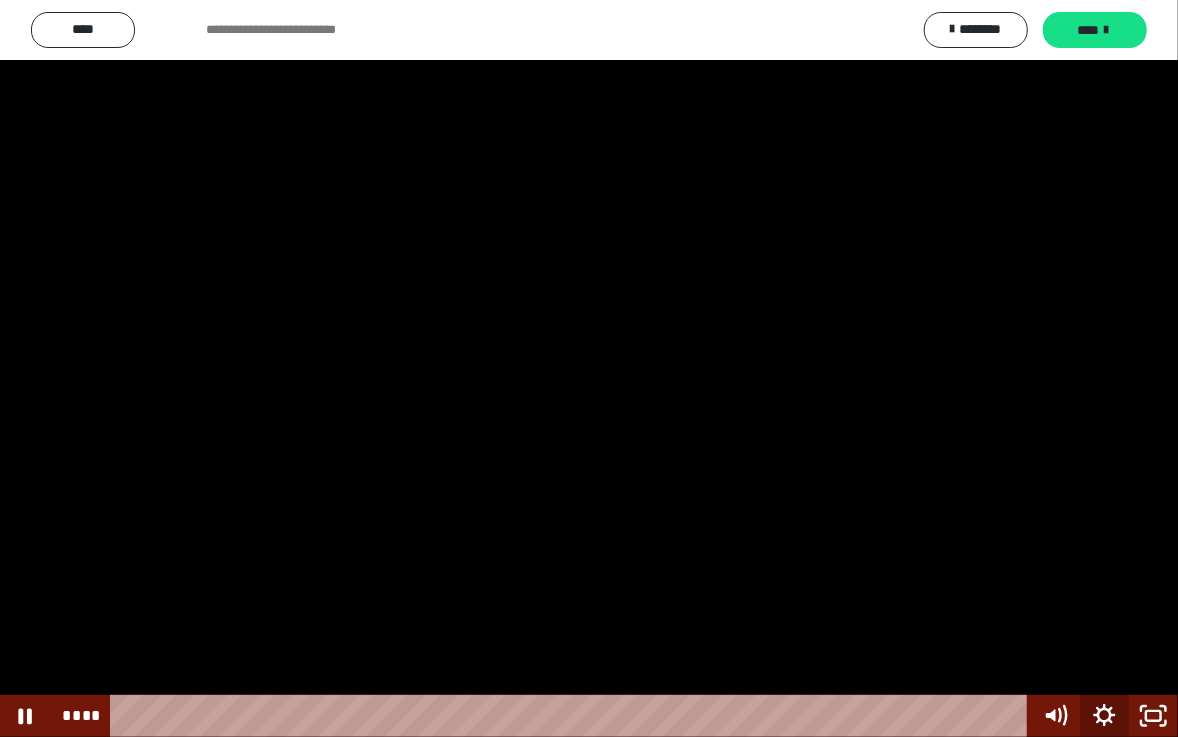 click 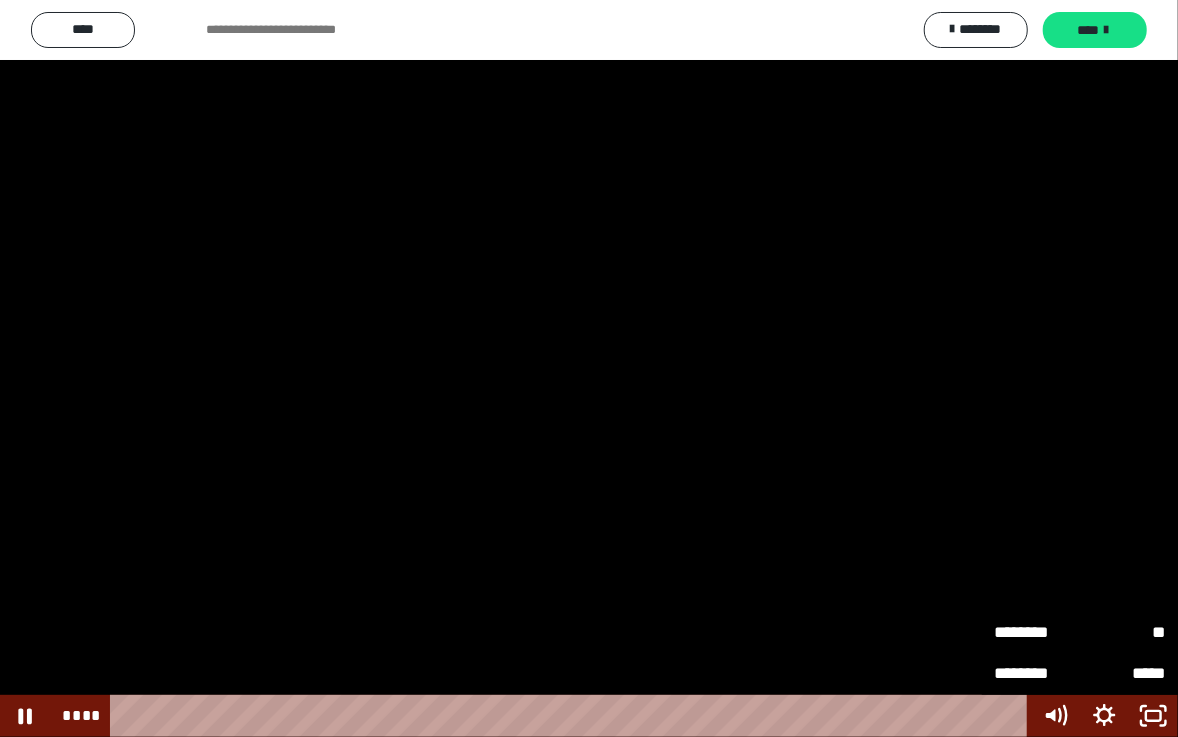 click on "********" at bounding box center (1037, 632) 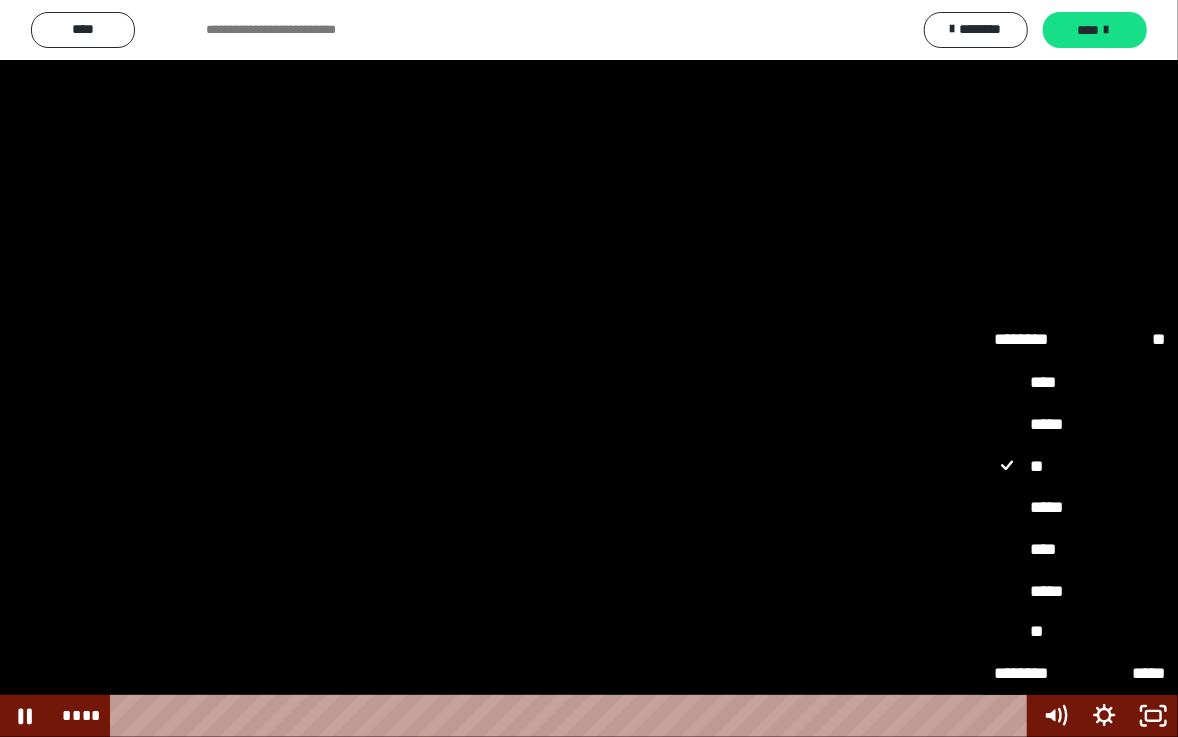 click on "**" at bounding box center [1080, 632] 